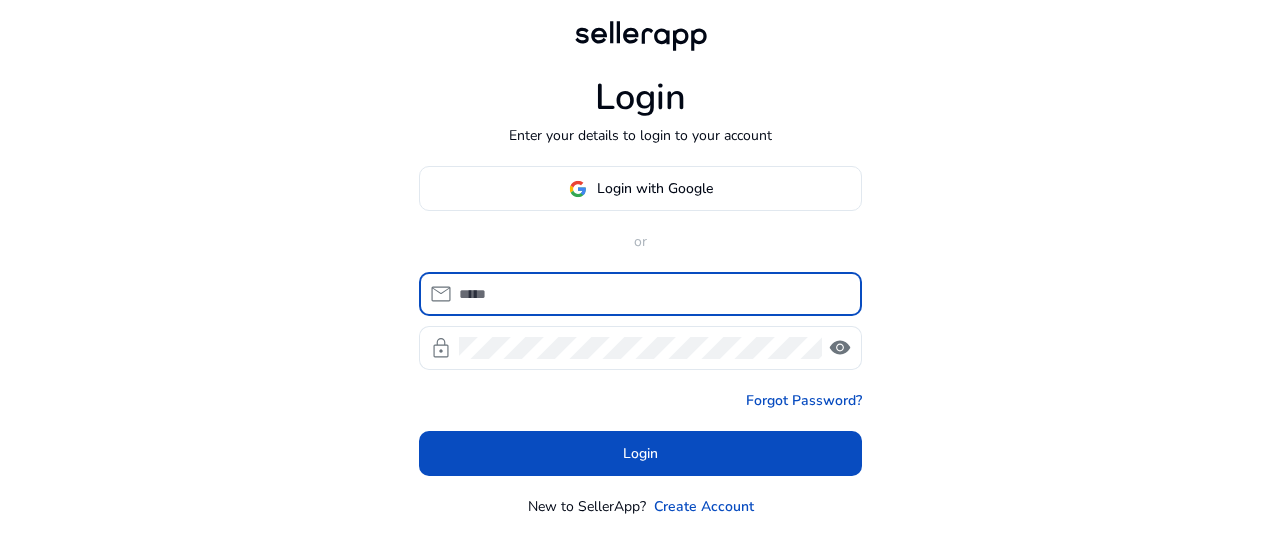 scroll, scrollTop: 0, scrollLeft: 0, axis: both 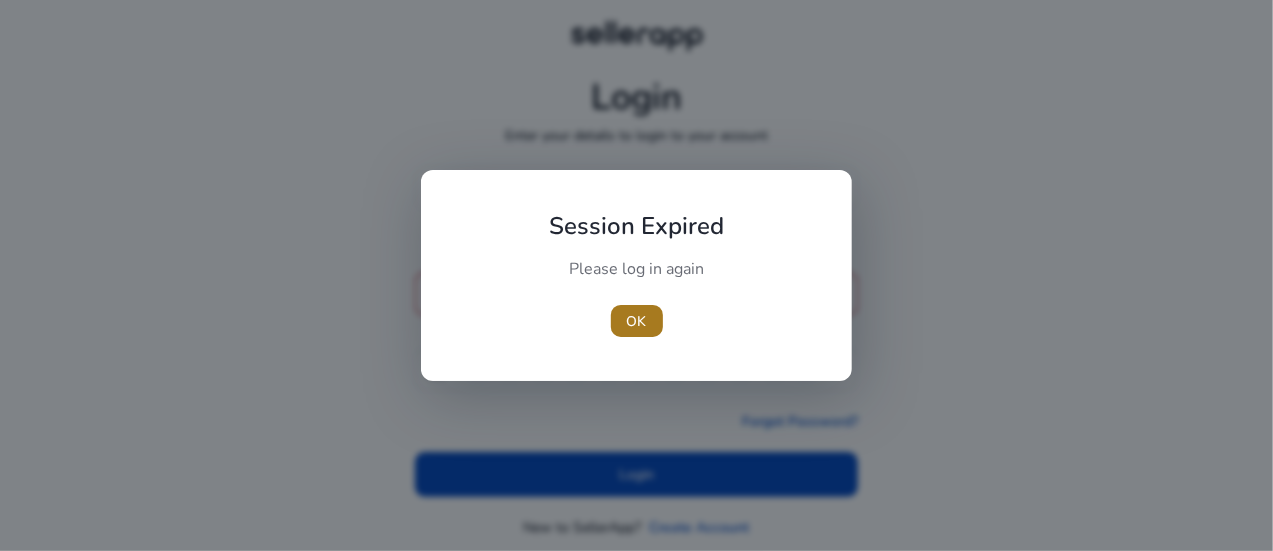 click on "OK" at bounding box center [637, 321] 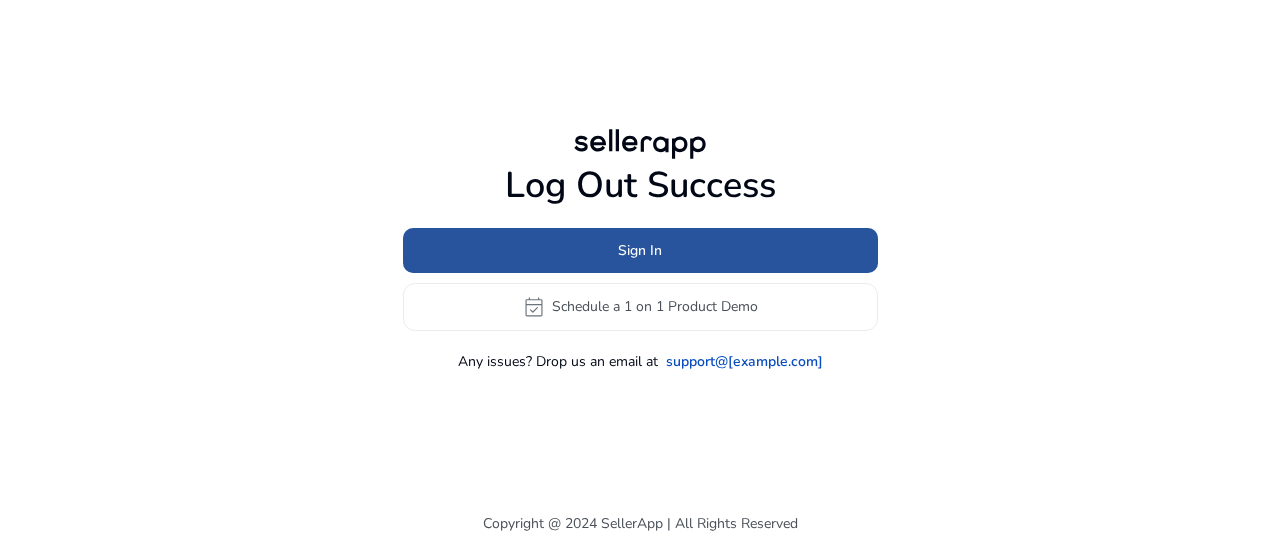 click on "Sign In" 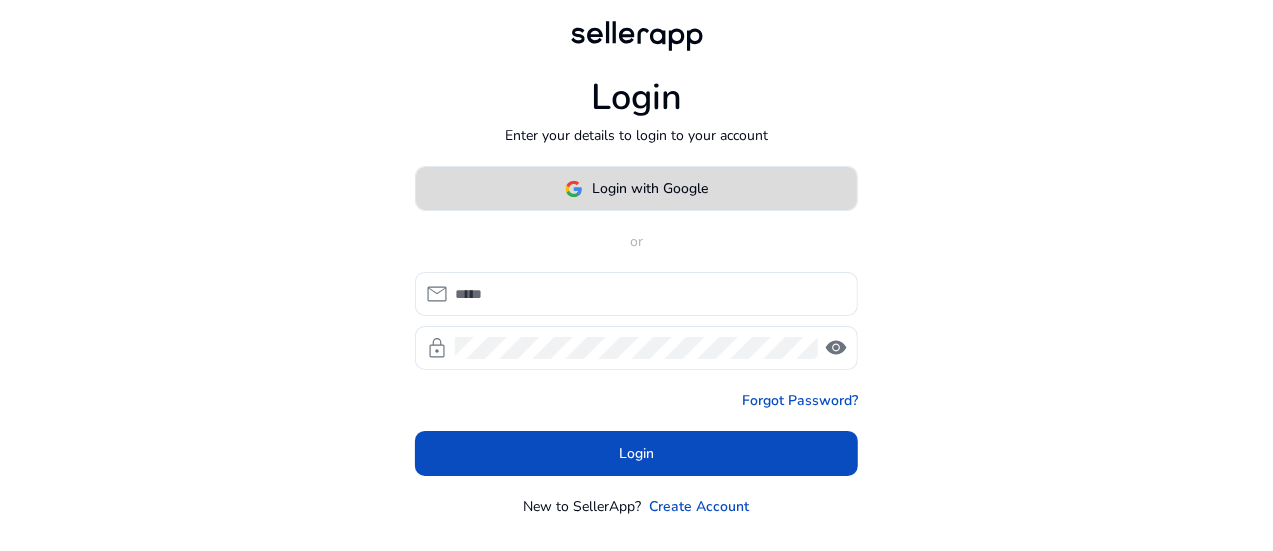 click on "Login with Google" 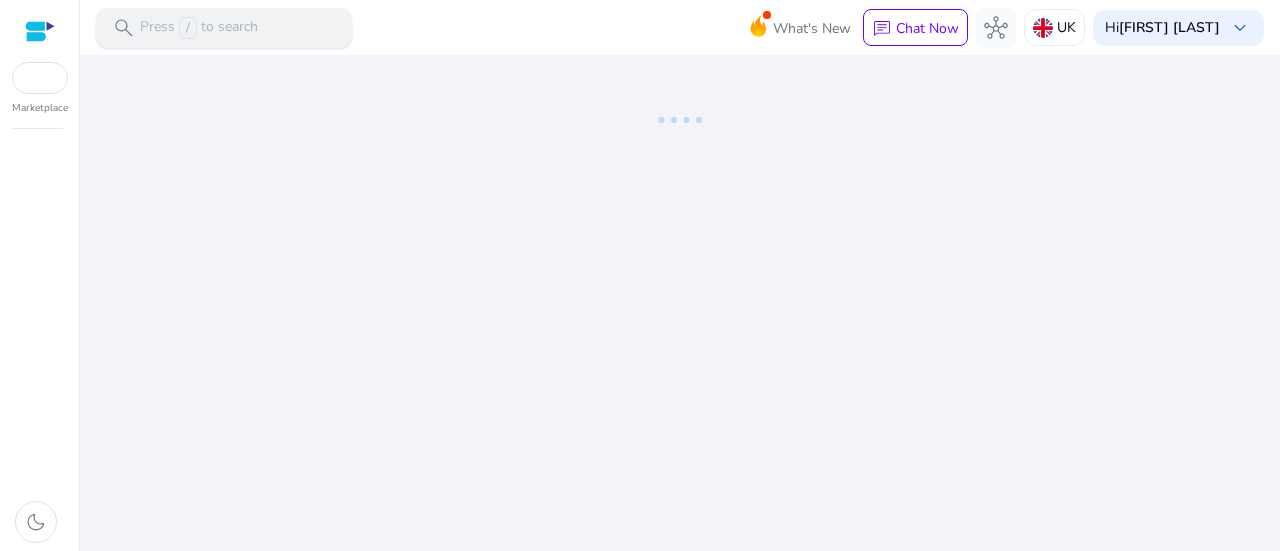 click on "search   Press  /  to search" at bounding box center [224, 28] 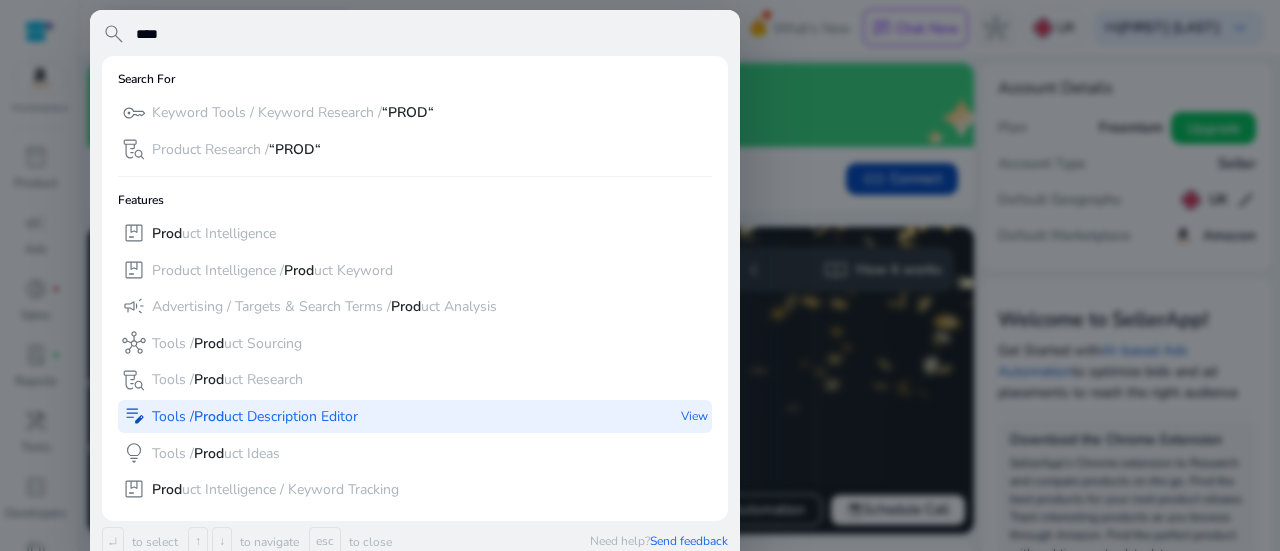 type on "****" 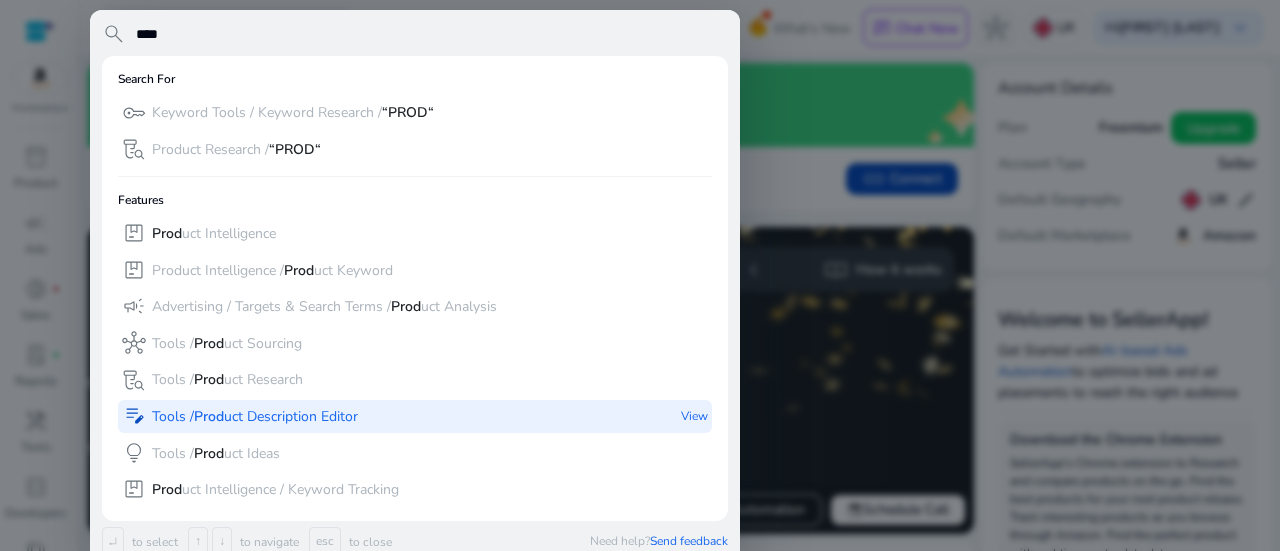 click on "Tools /  Prod uct Description Editor" at bounding box center (255, 417) 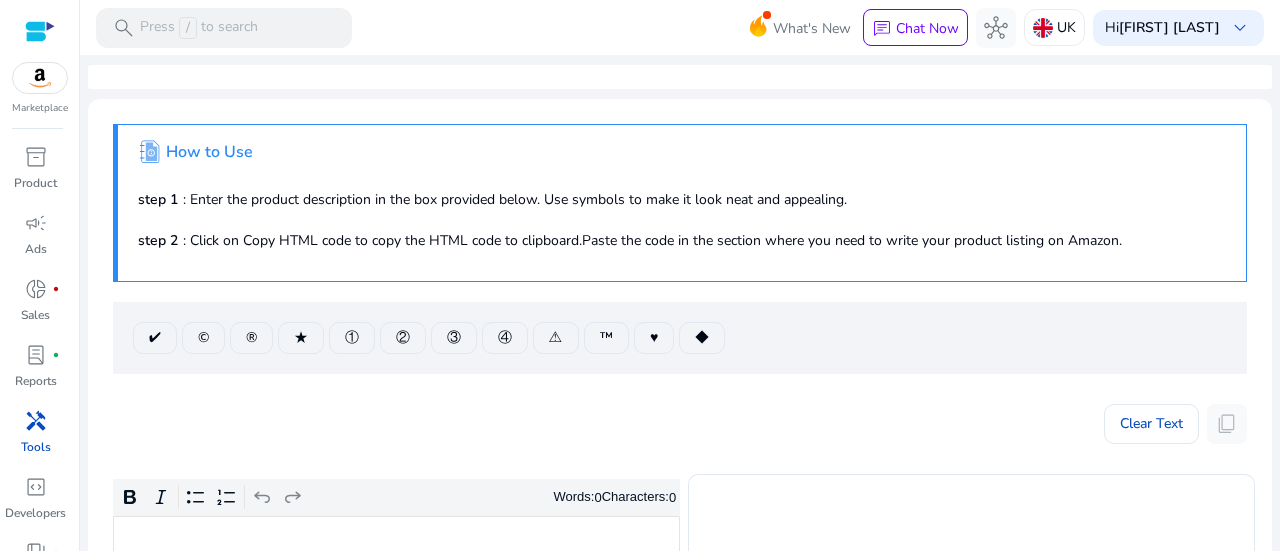 scroll, scrollTop: 0, scrollLeft: 0, axis: both 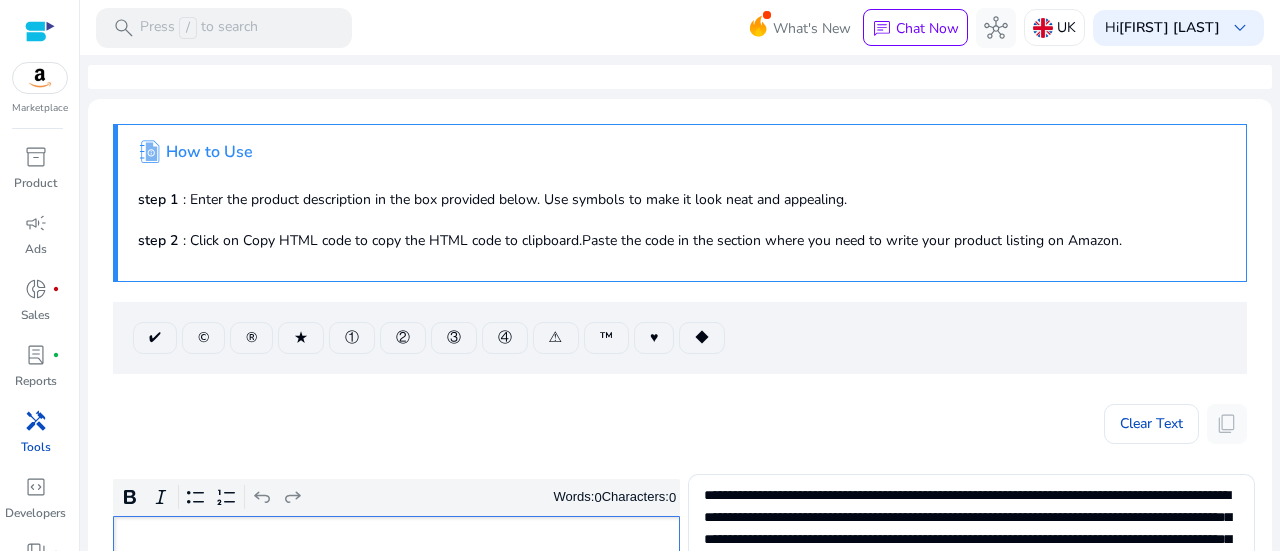 click 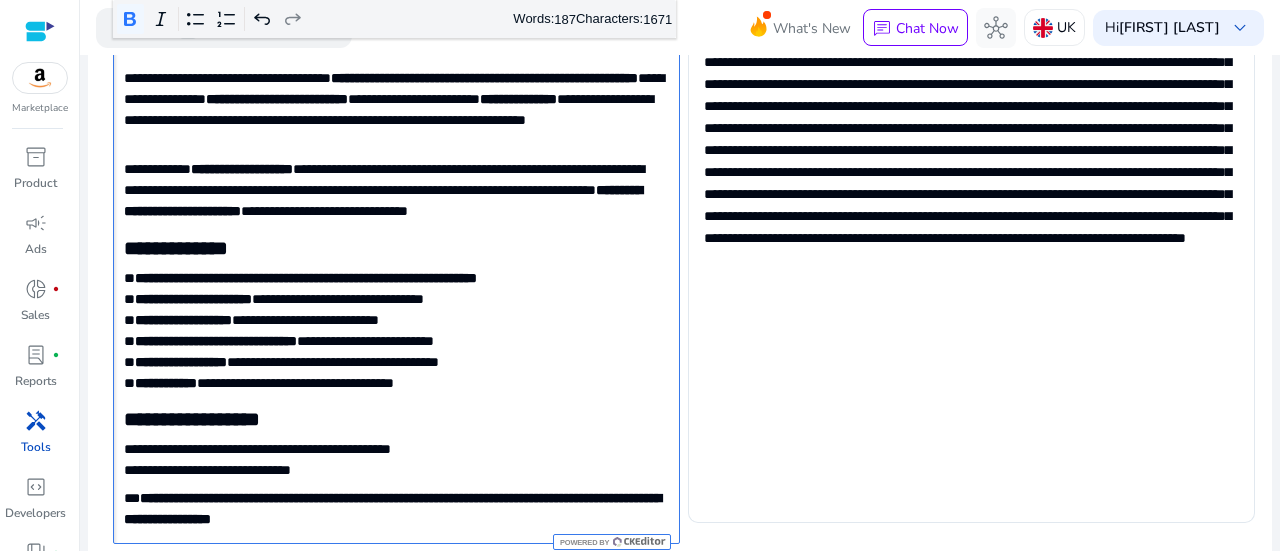 click on "**********" 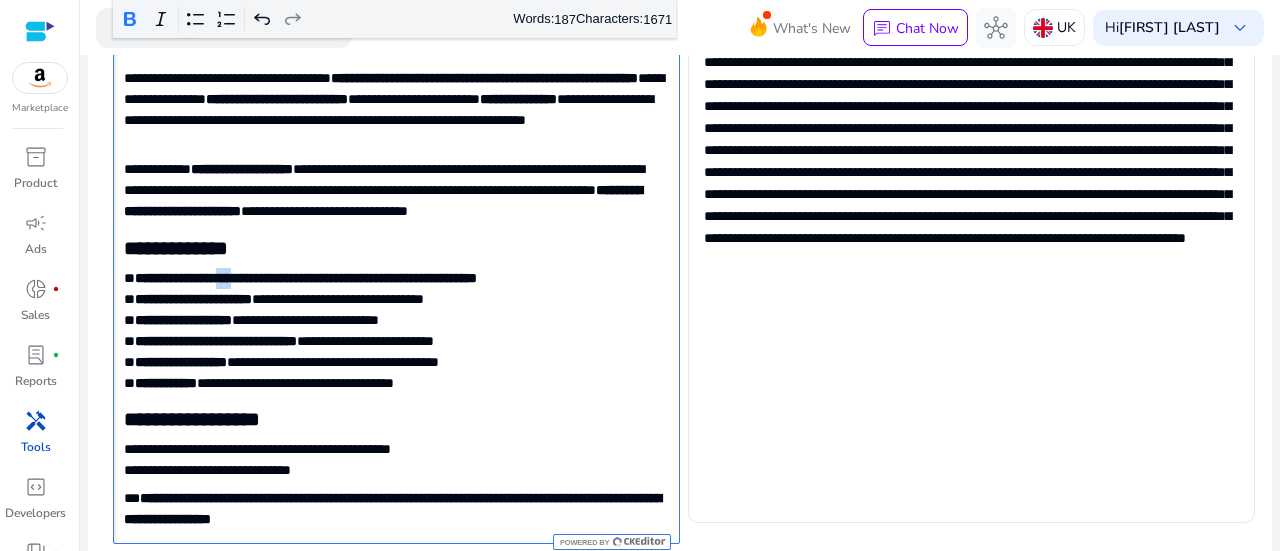 click on "**********" 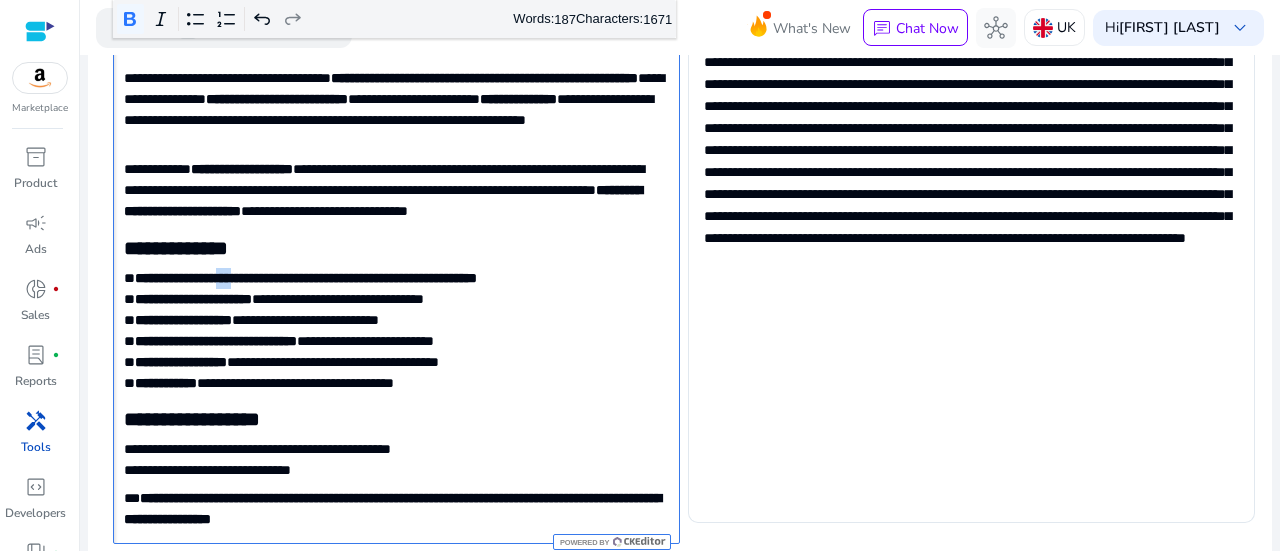 copy on "***" 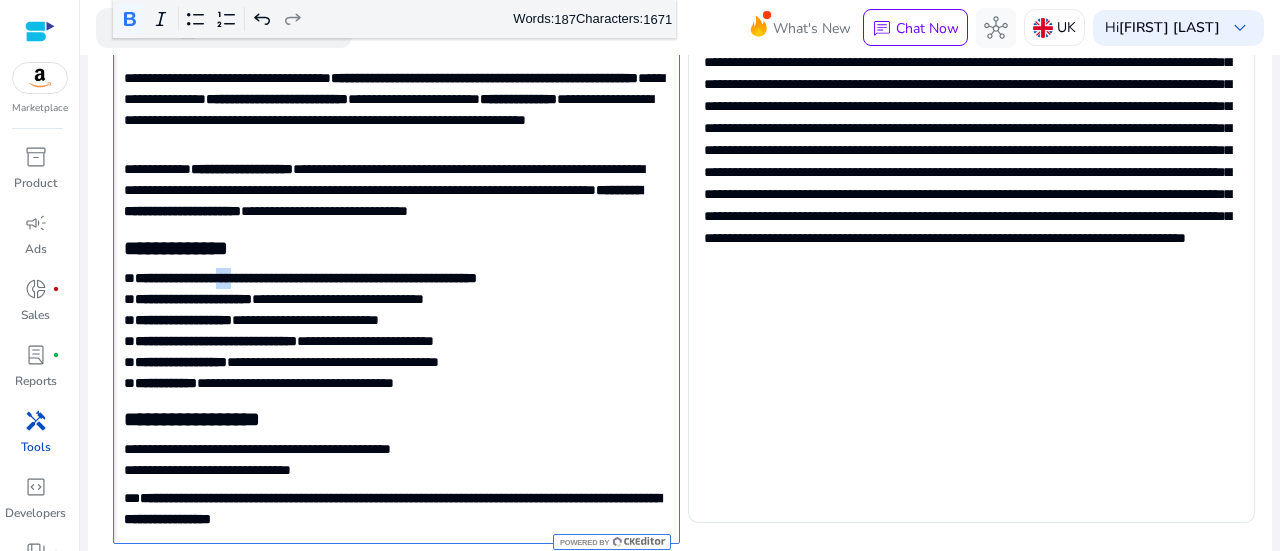 click on "**********" 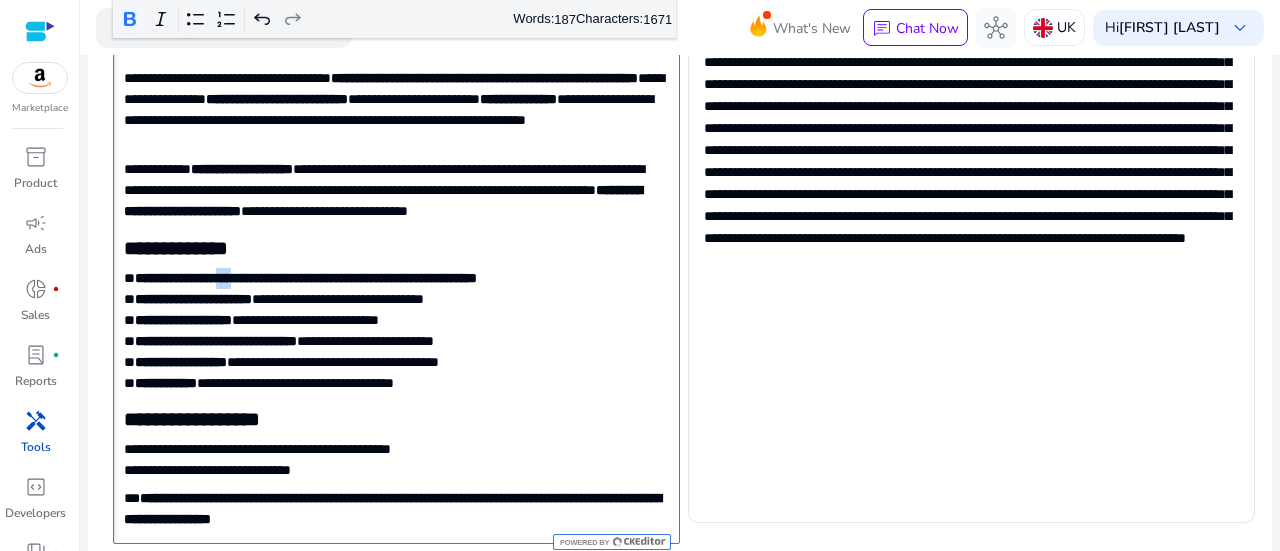 click on "**********" 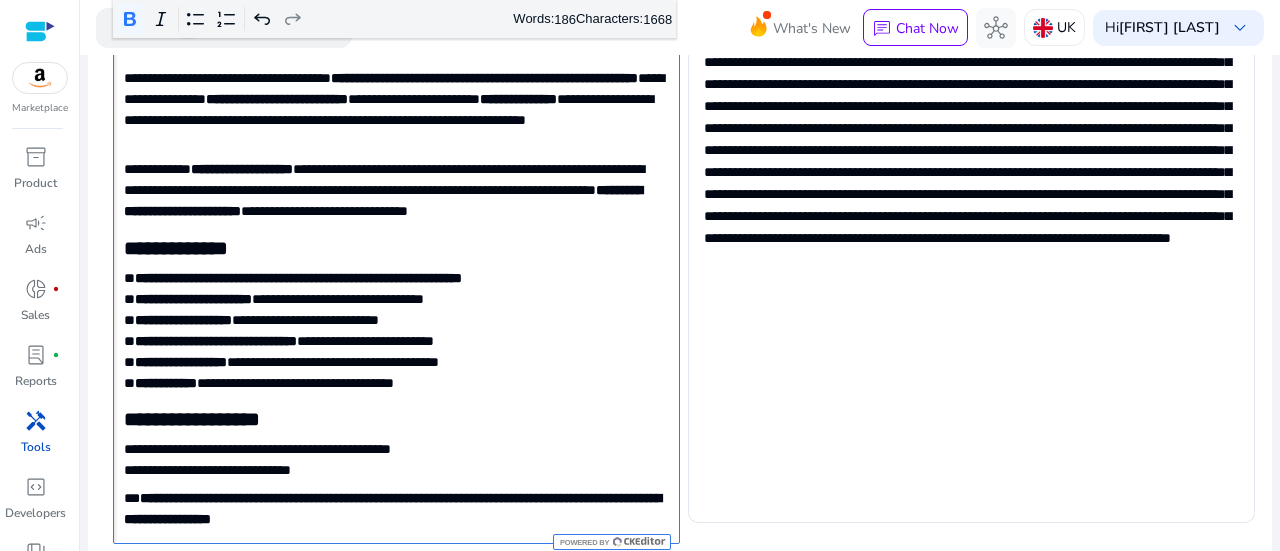 click on "**********" 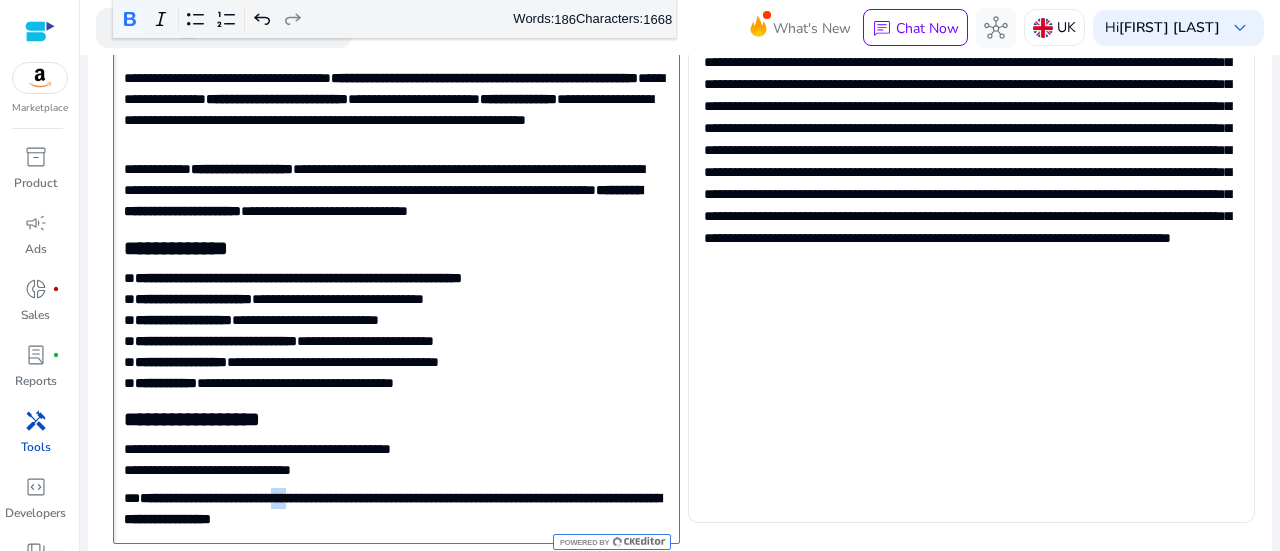 click on "**********" 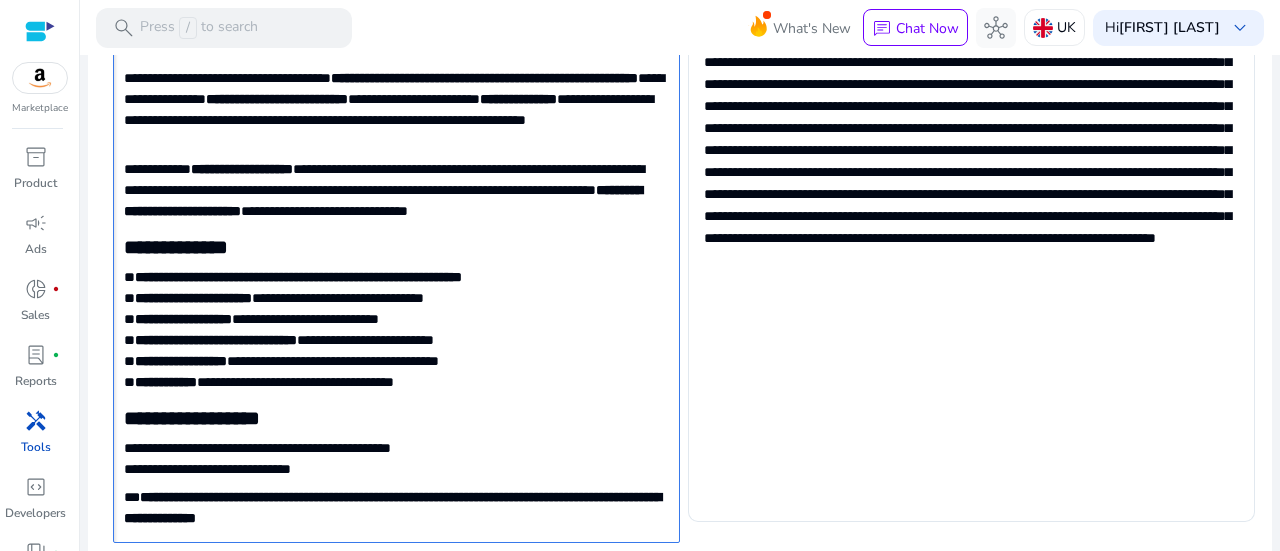scroll, scrollTop: 240, scrollLeft: 0, axis: vertical 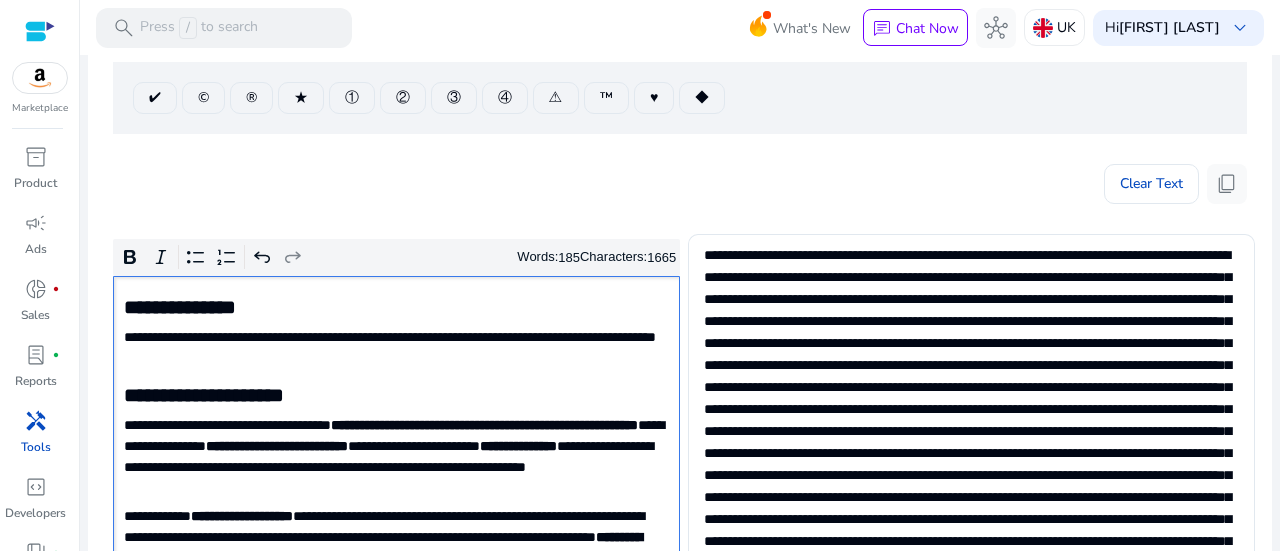 click on "**********" 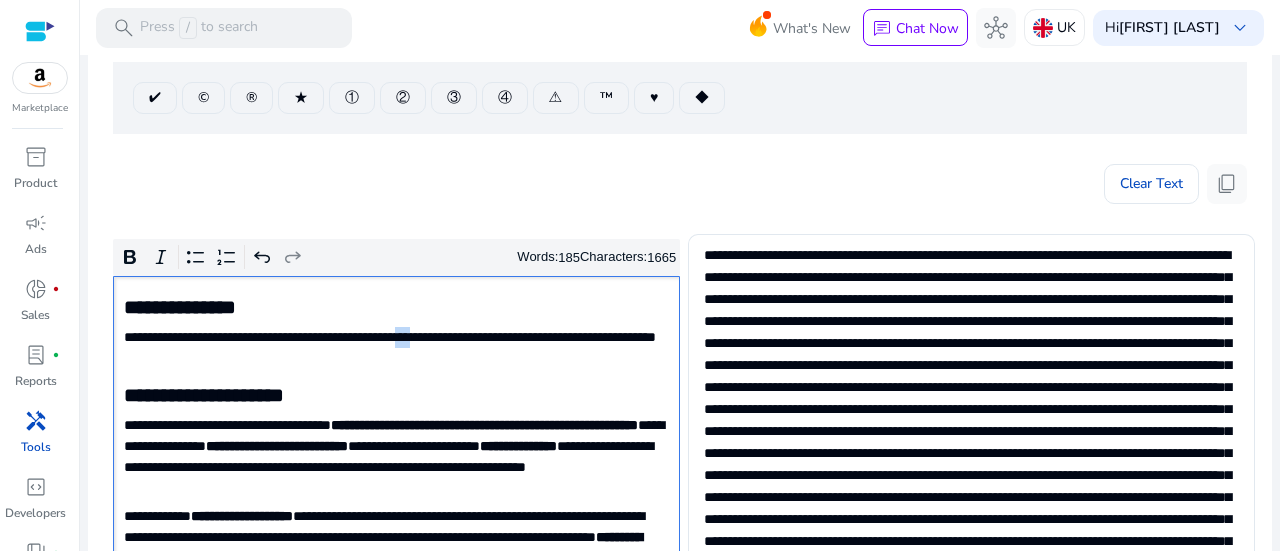 click on "**********" 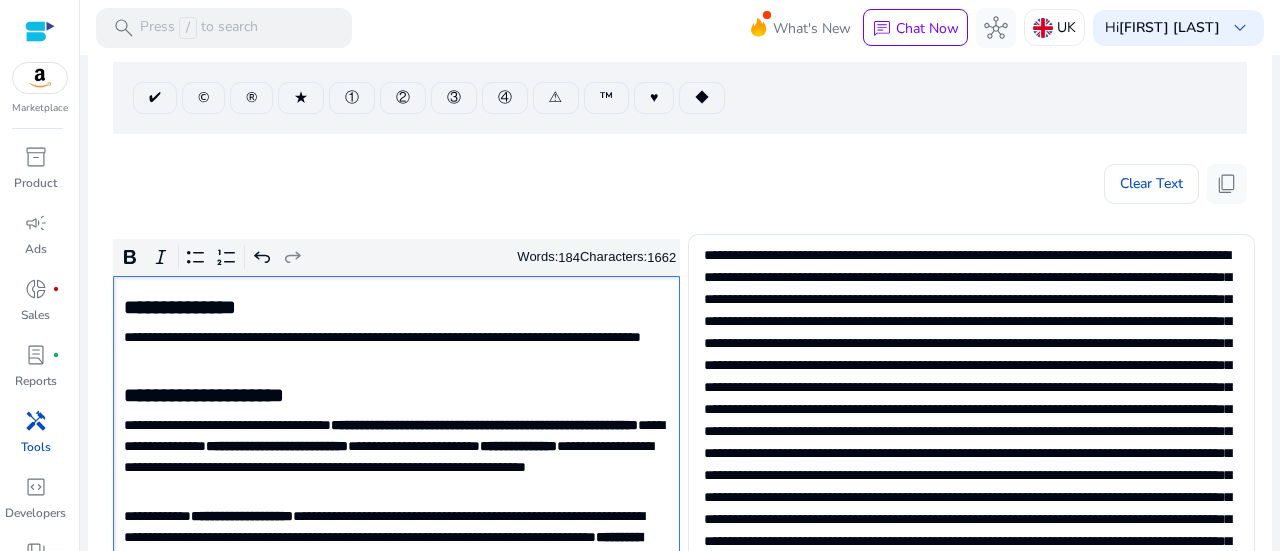 click on "**********" 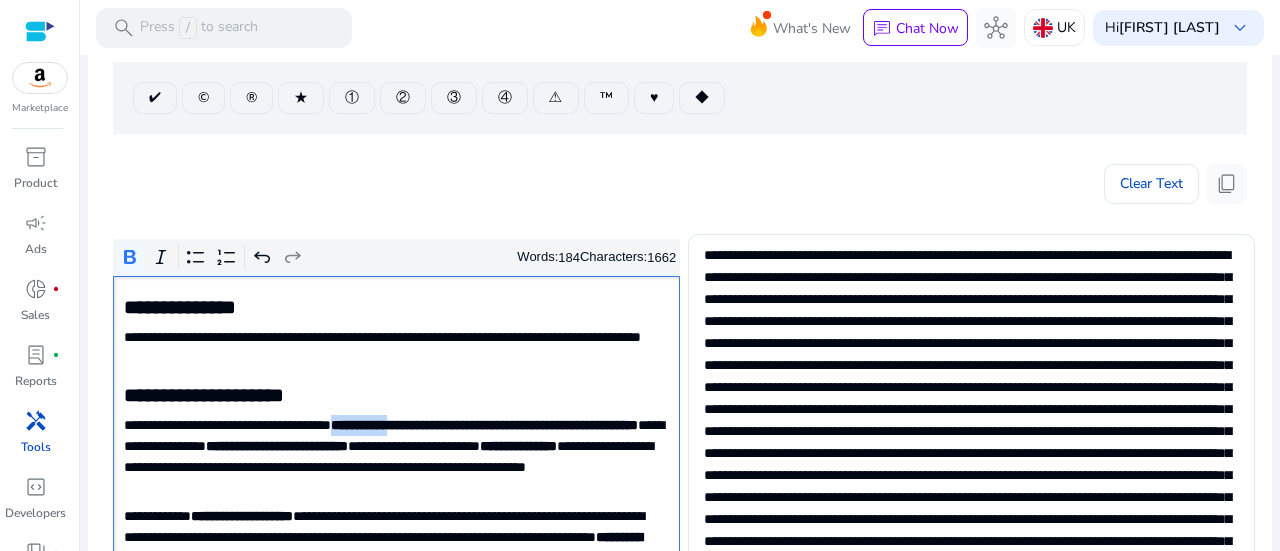 click on "**********" 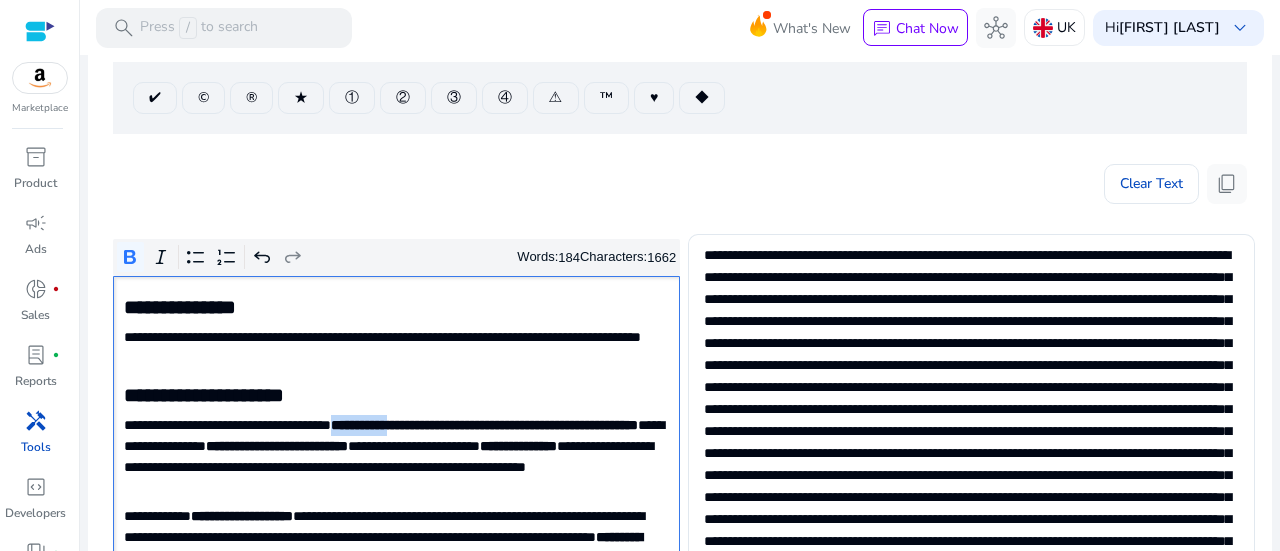 type on "**********" 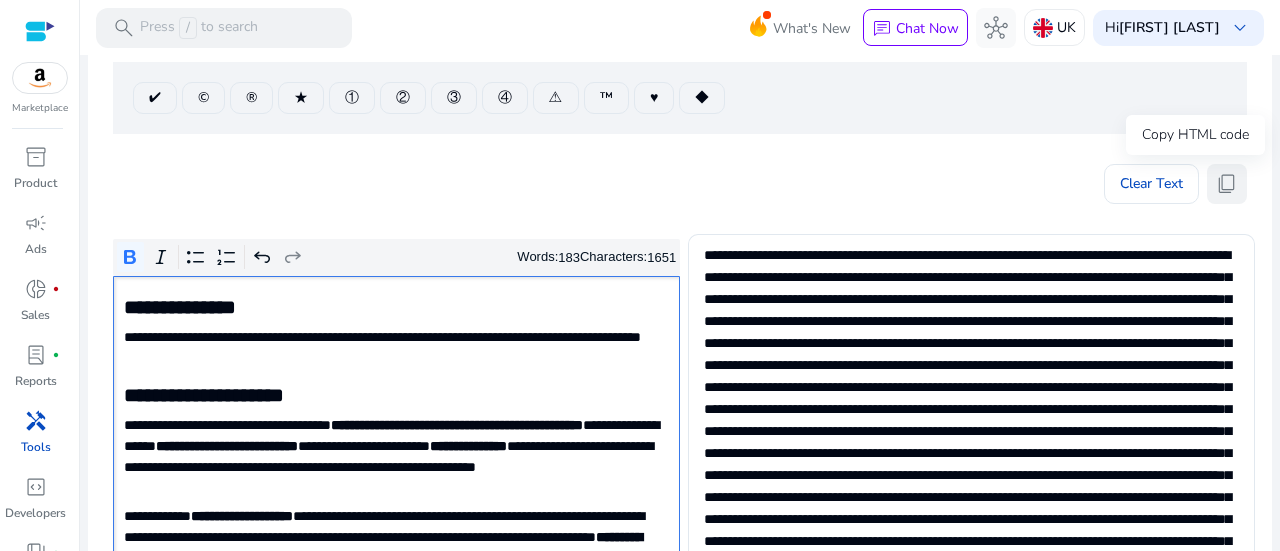 click on "content_copy" 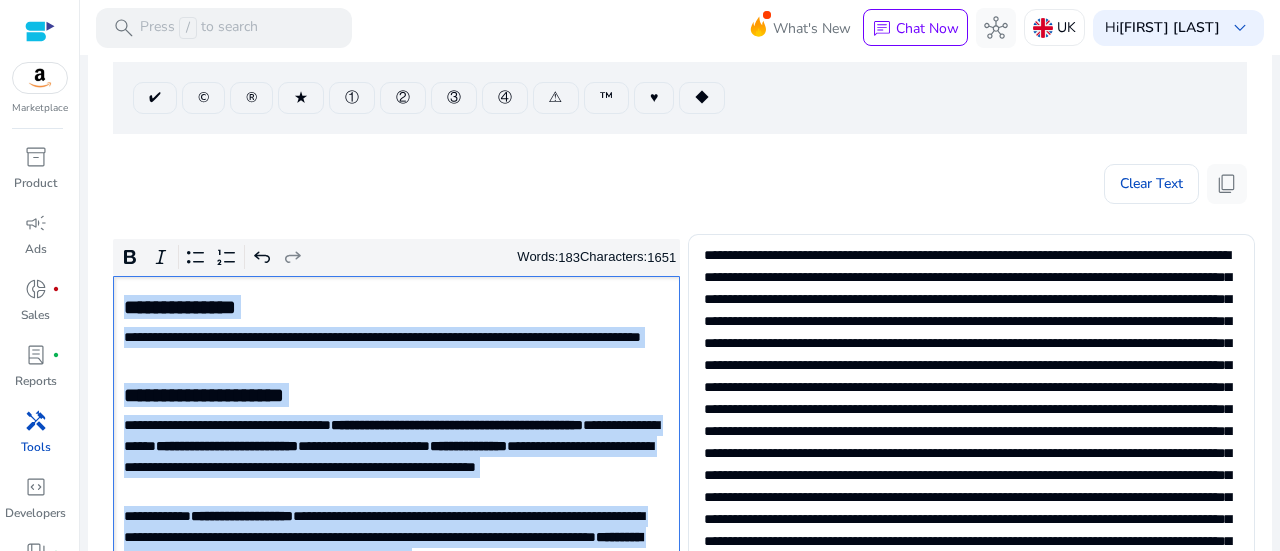 click on "**********" 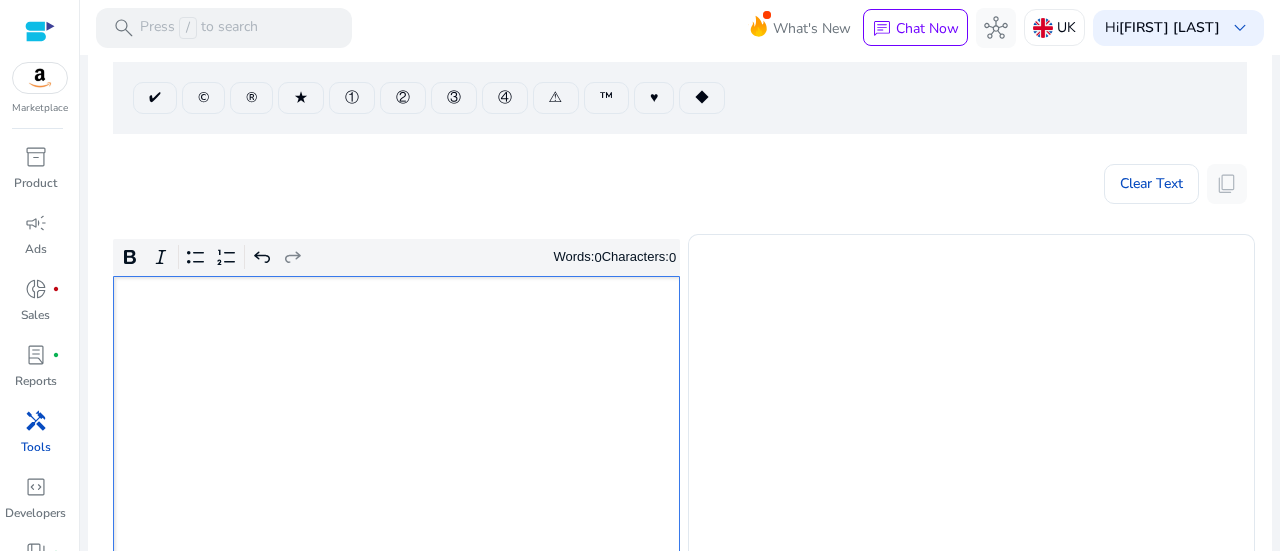 type on "**********" 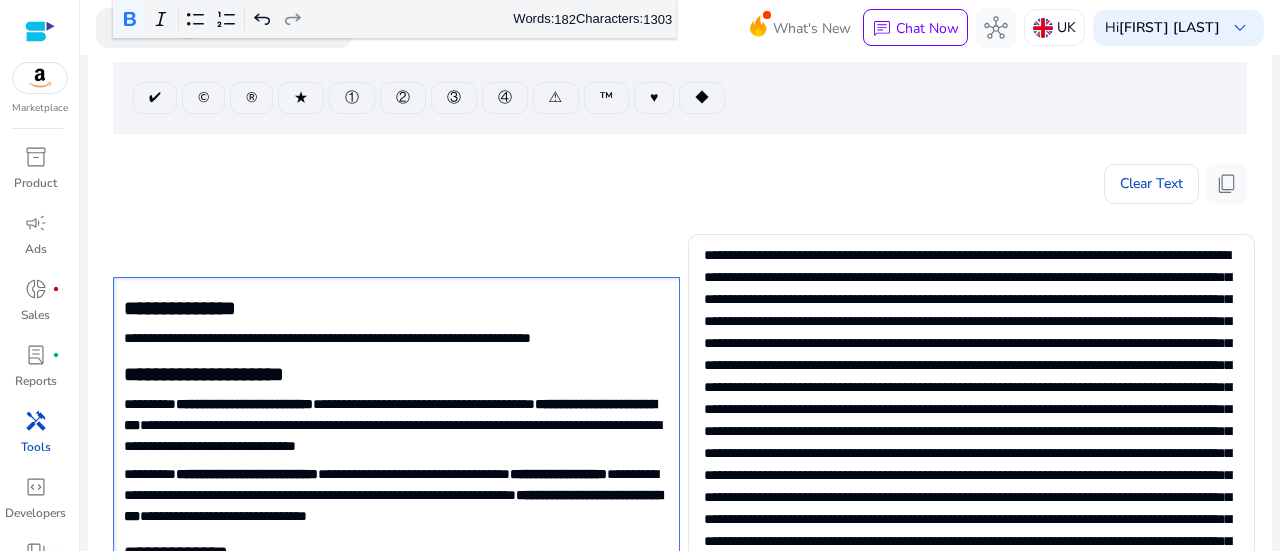 scroll, scrollTop: 545, scrollLeft: 0, axis: vertical 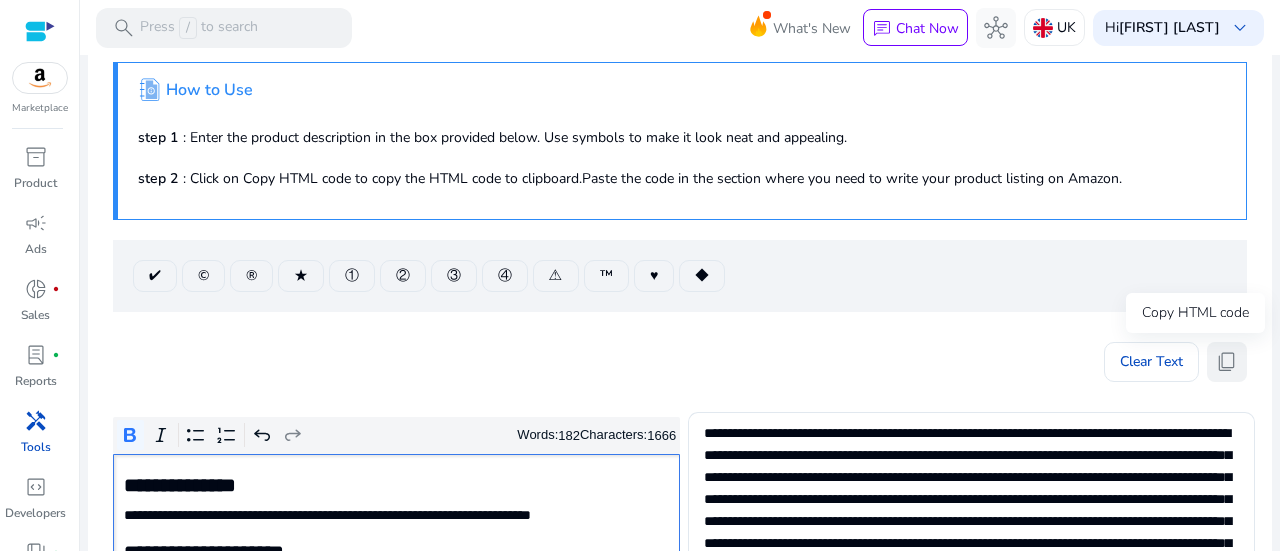 type 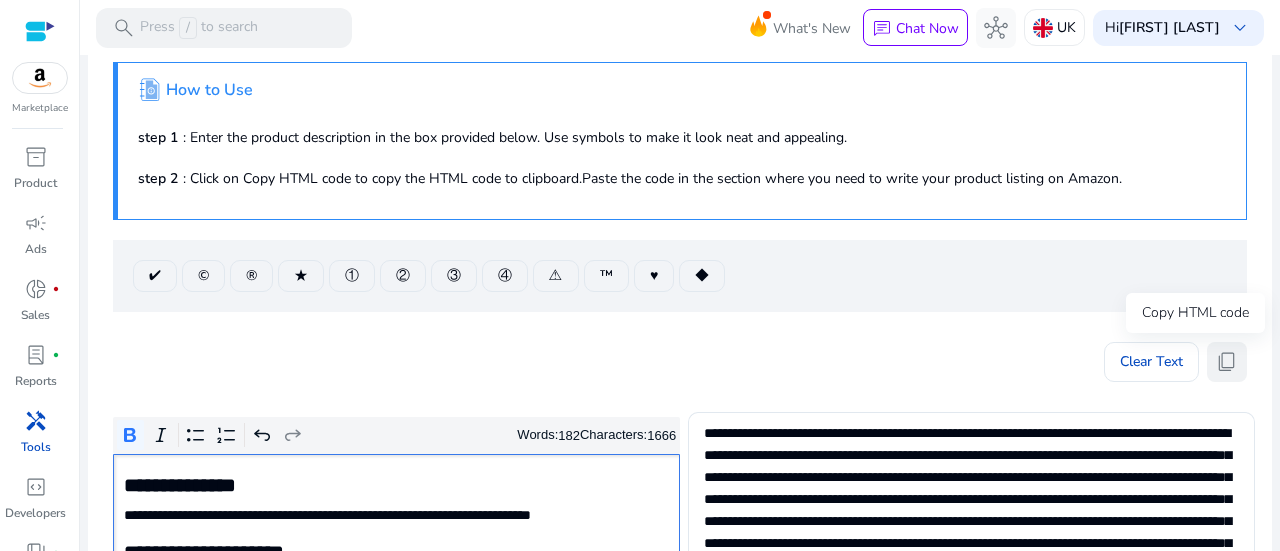 click on "content_copy" 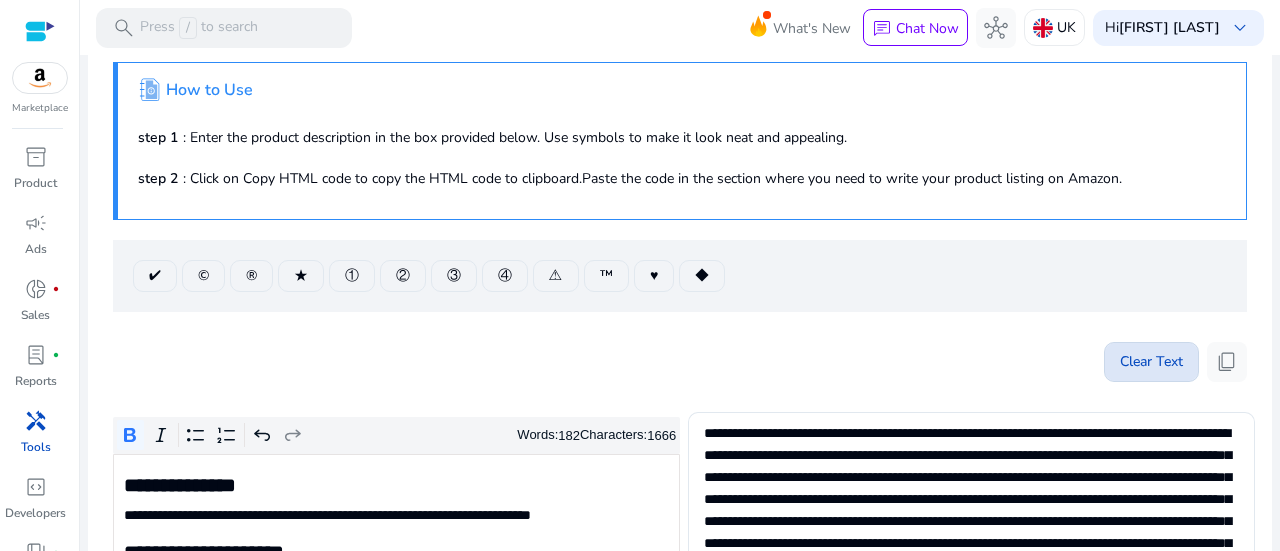 click on "Clear Text" 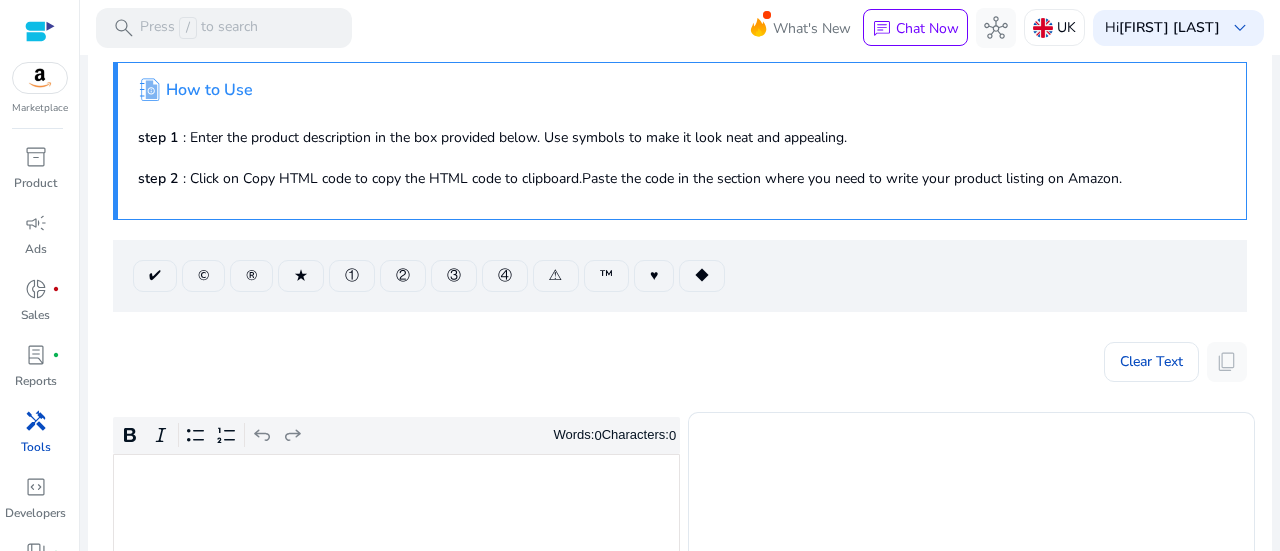 type 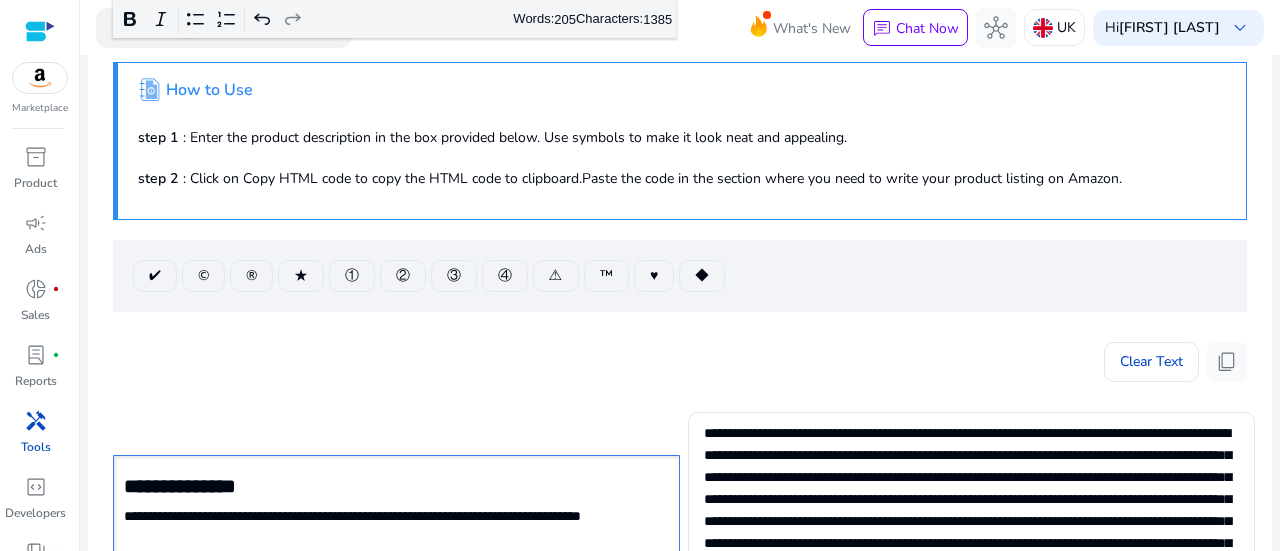 click on "**********" 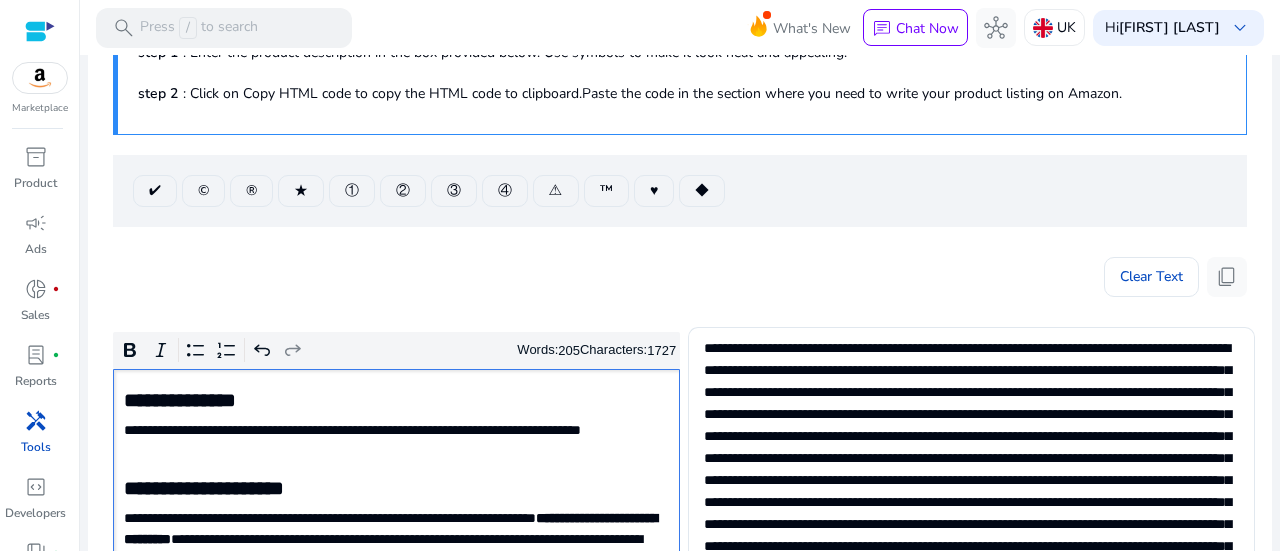 scroll, scrollTop: 146, scrollLeft: 0, axis: vertical 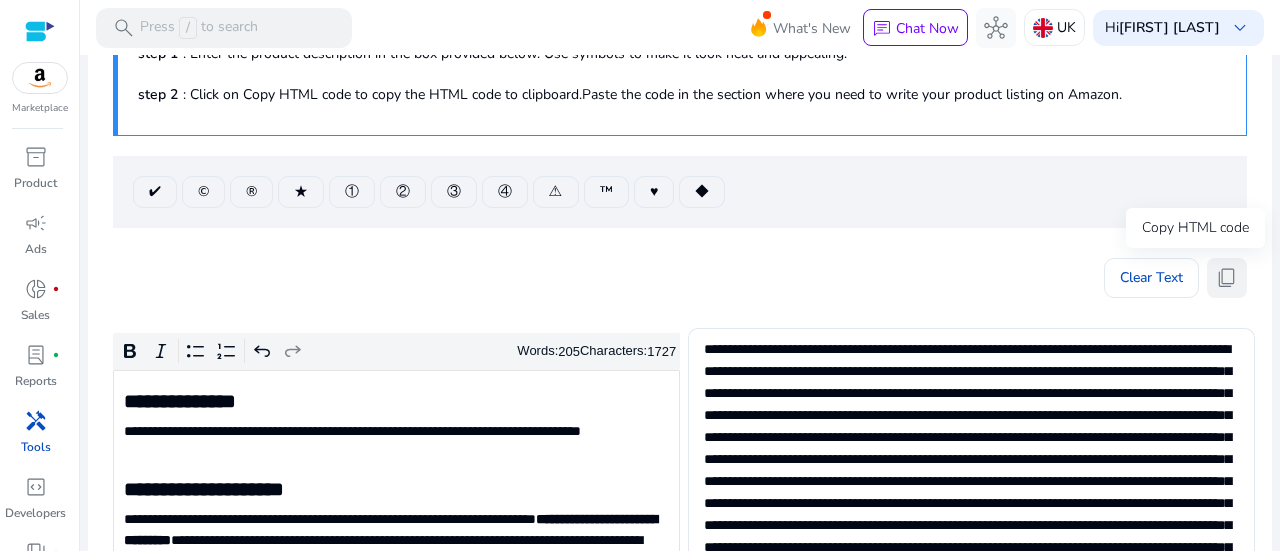 click on "content_copy" 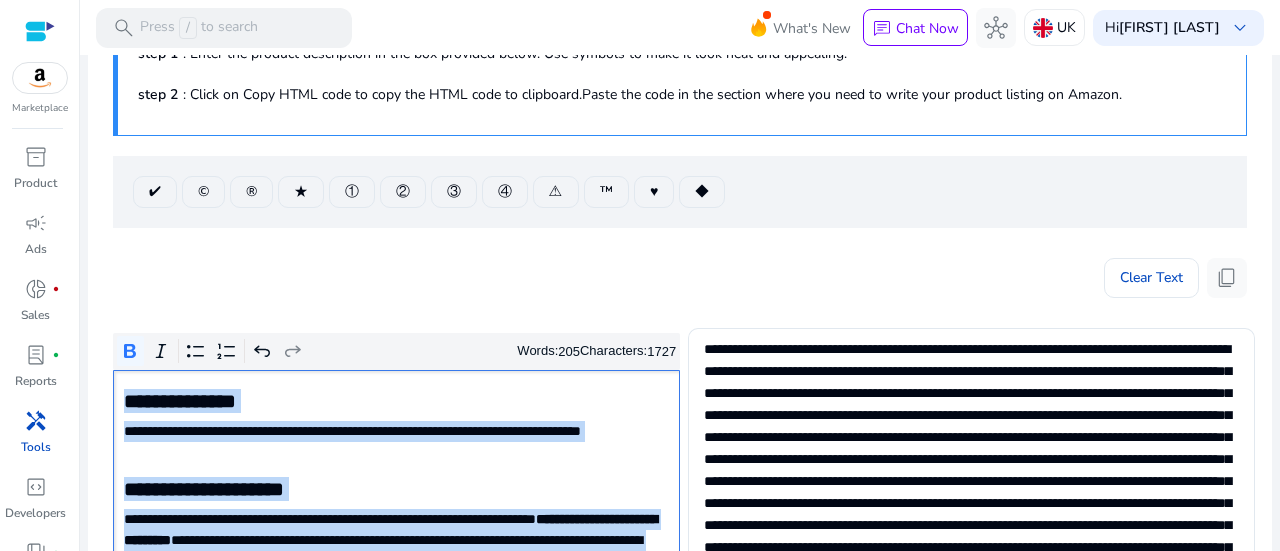 click on "**********" 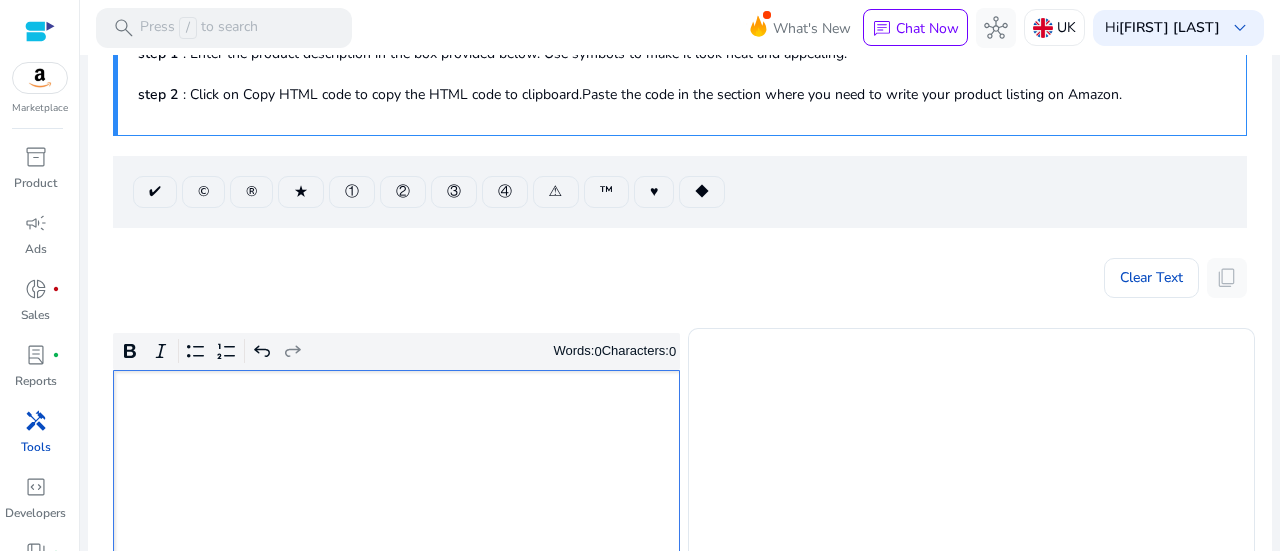 type on "**********" 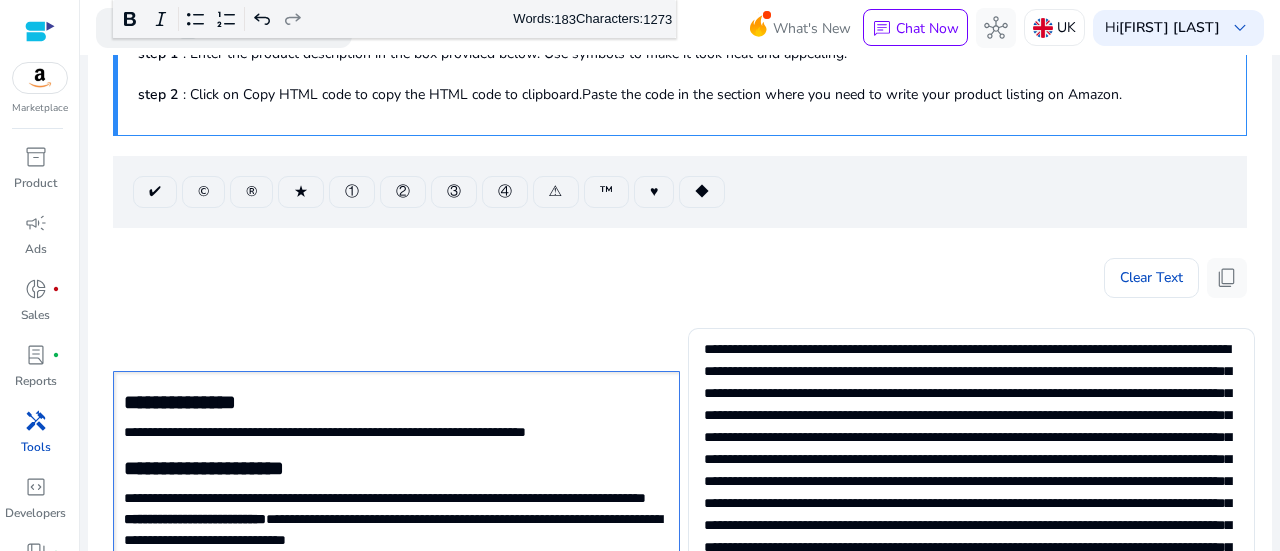 scroll, scrollTop: 566, scrollLeft: 0, axis: vertical 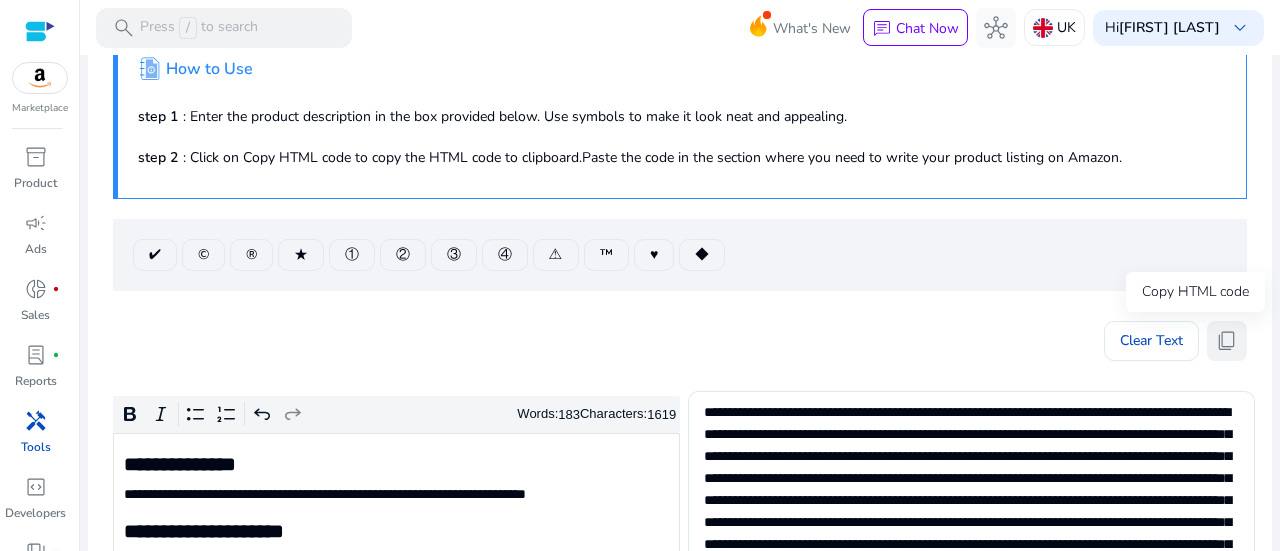 click on "content_copy" 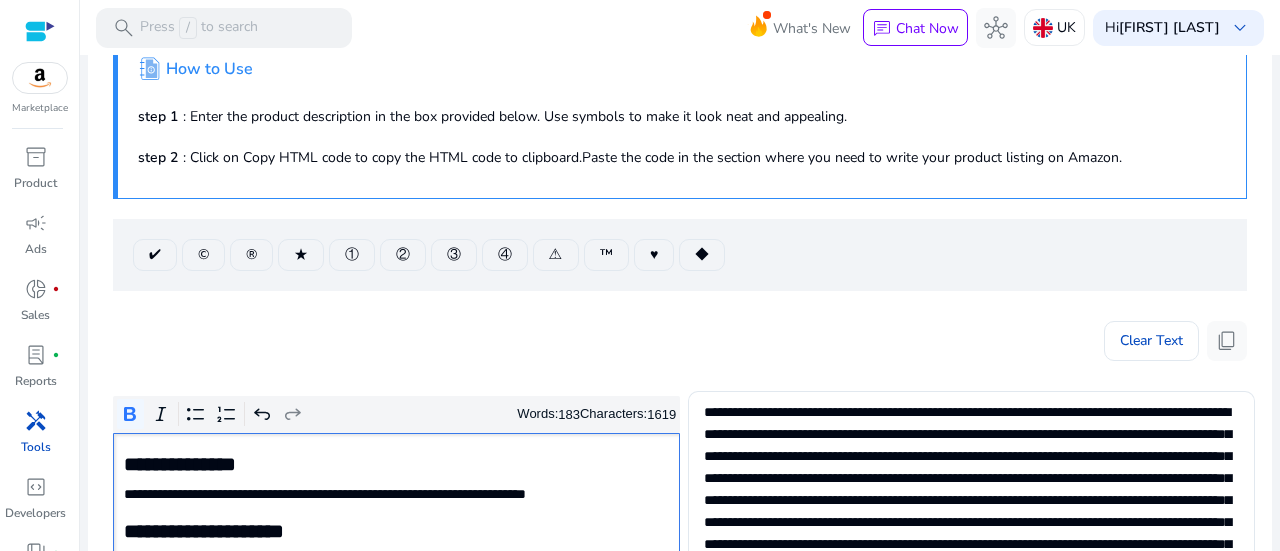 click on "**********" 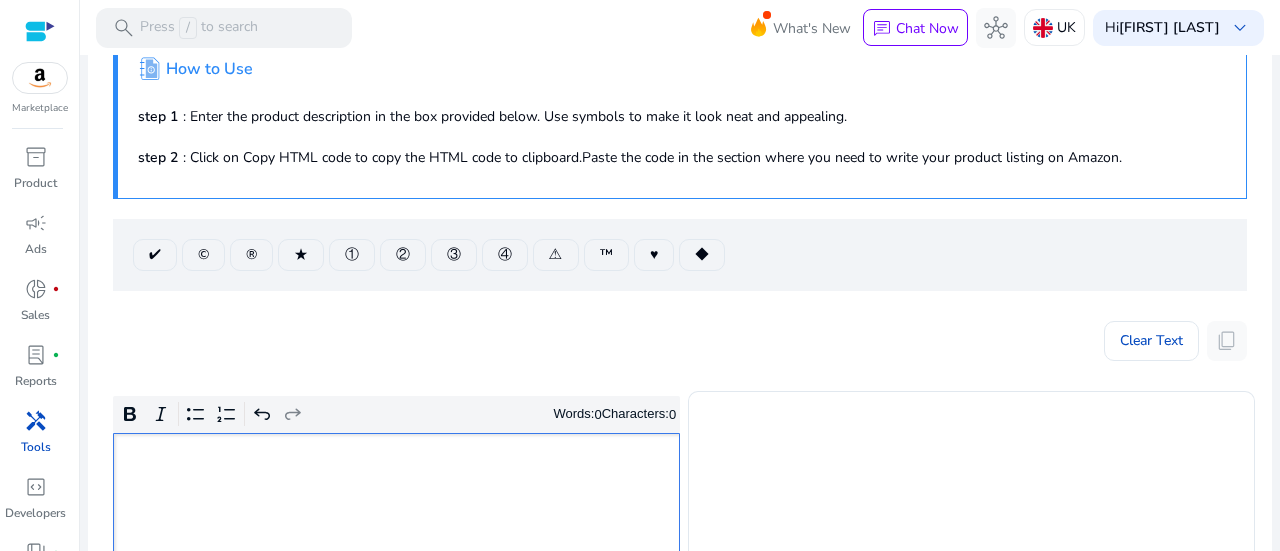 type on "**********" 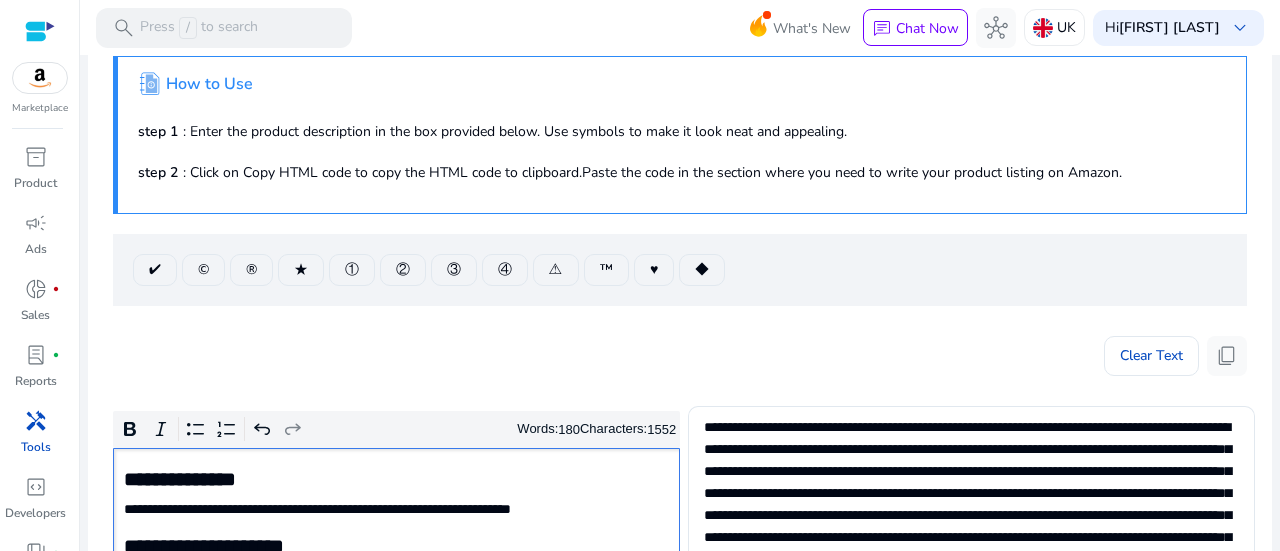 scroll, scrollTop: 68, scrollLeft: 0, axis: vertical 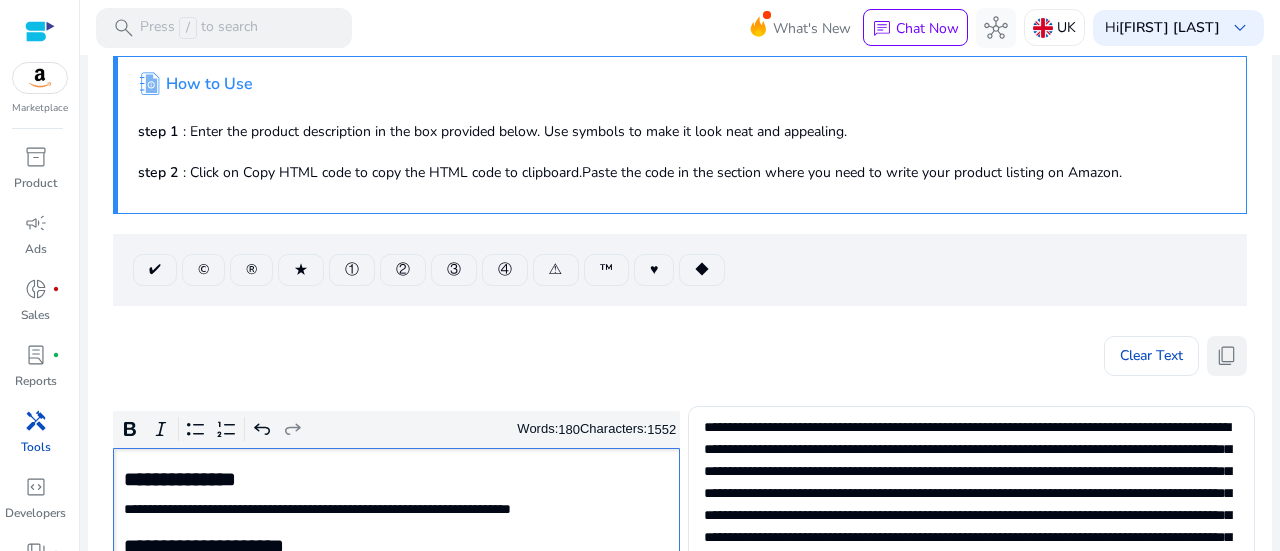 click on "content_copy" 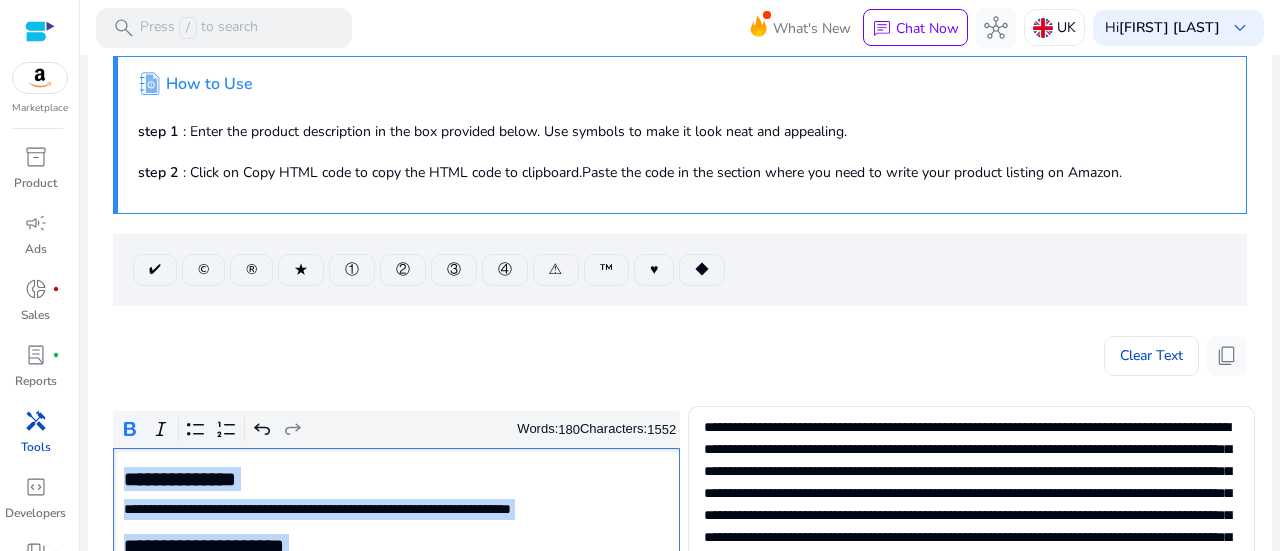 click on "**********" 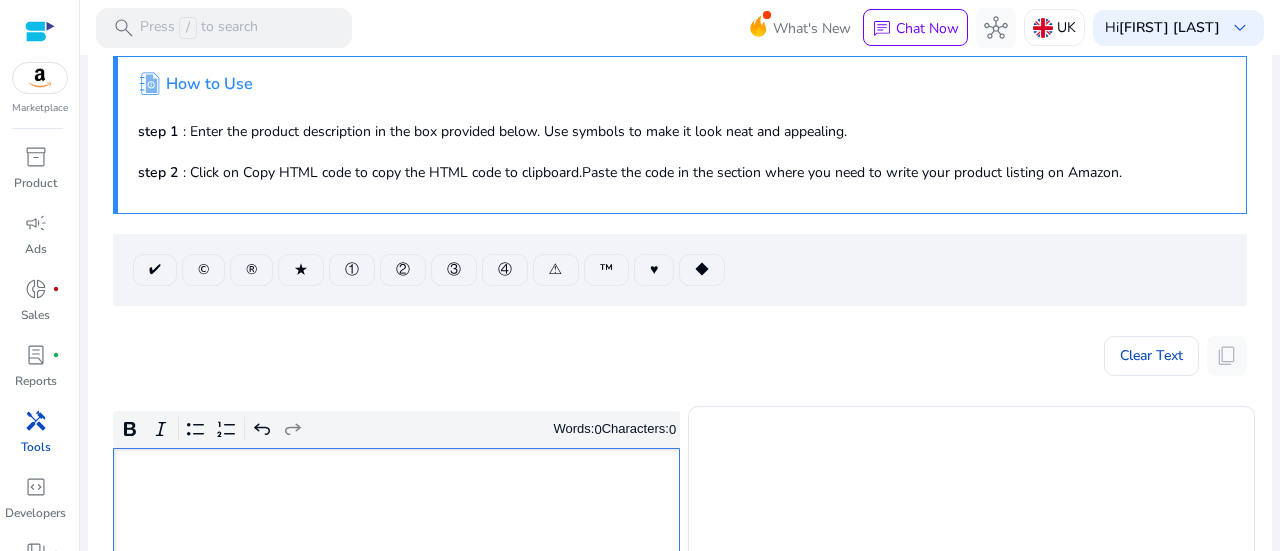 type on "**********" 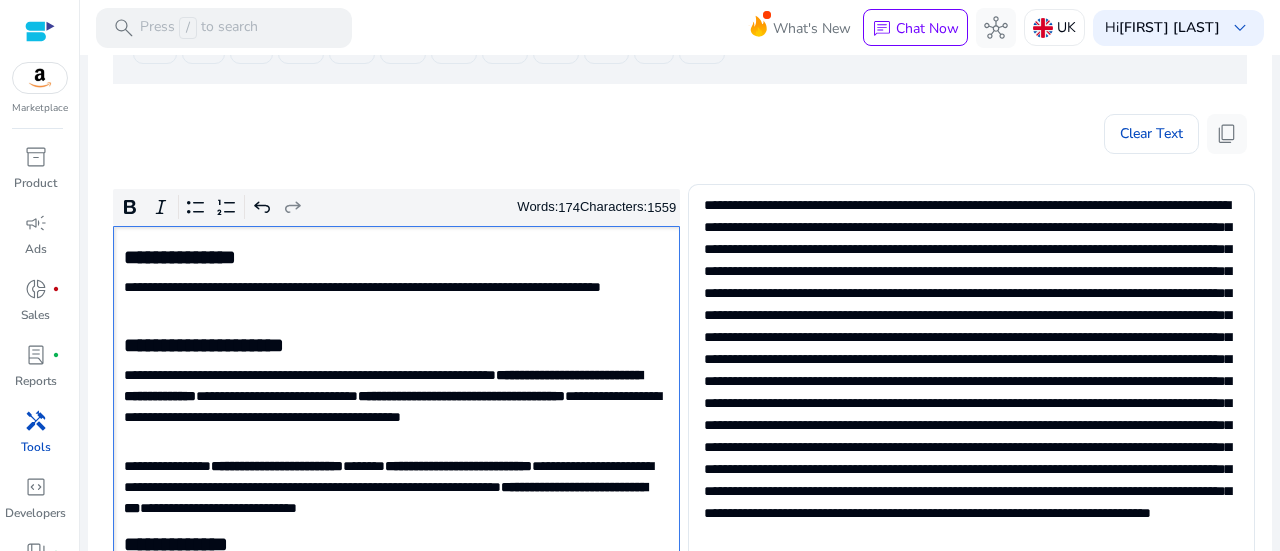 scroll, scrollTop: 292, scrollLeft: 0, axis: vertical 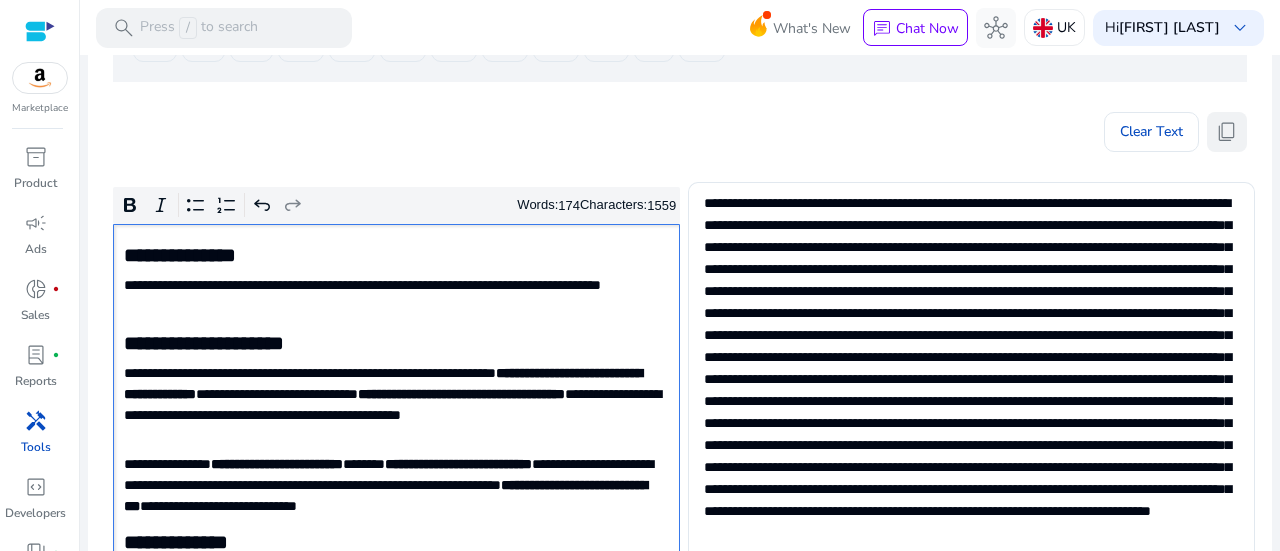 click on "content_copy" 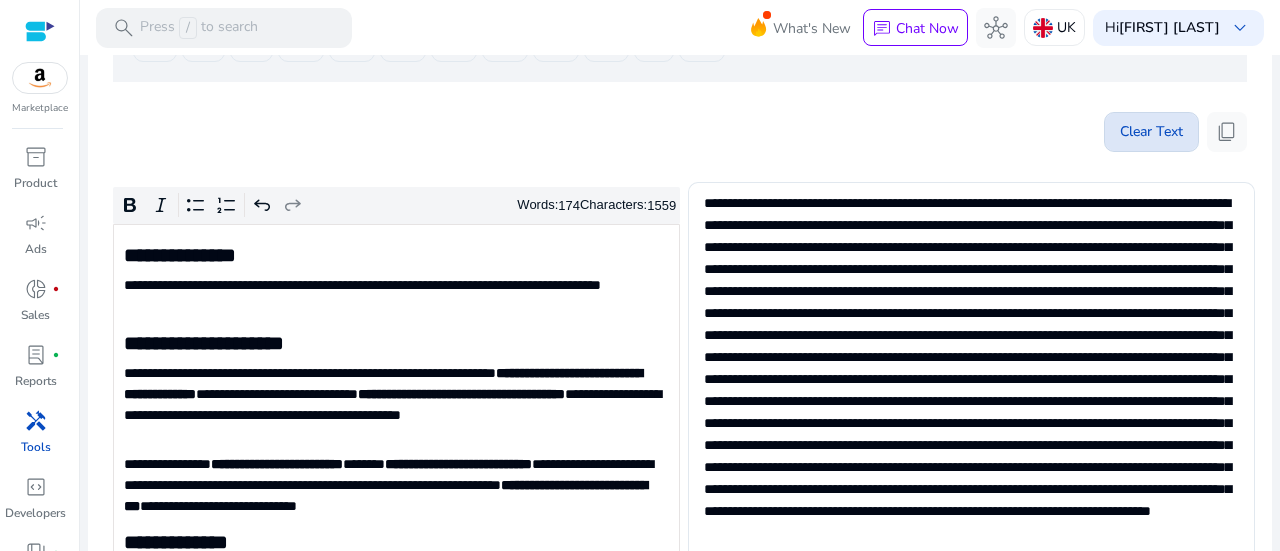 click on "Clear Text" 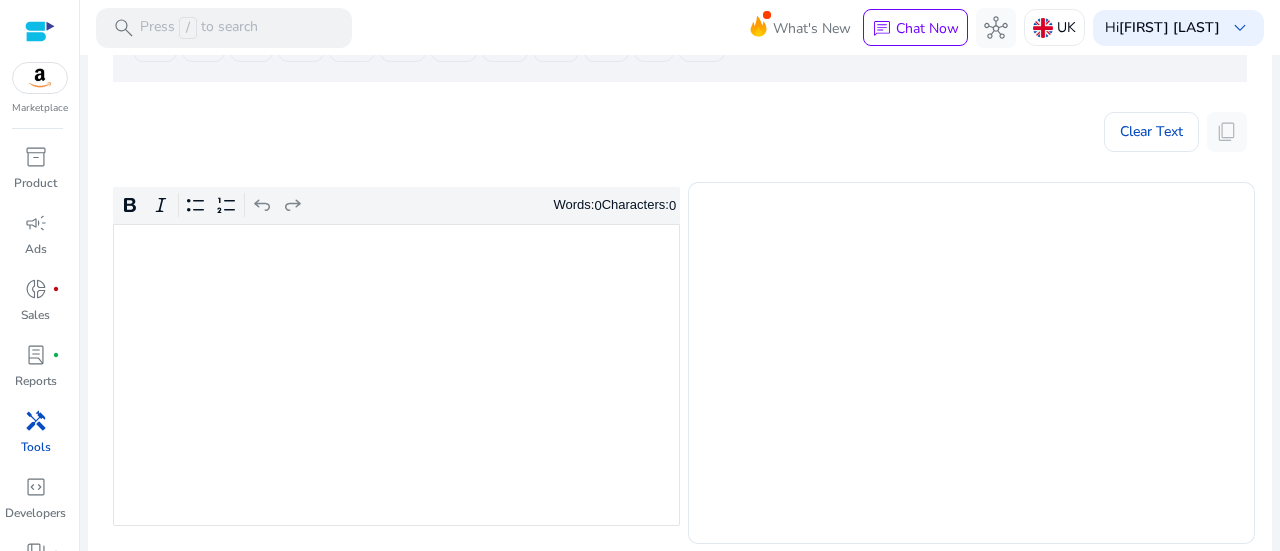 click 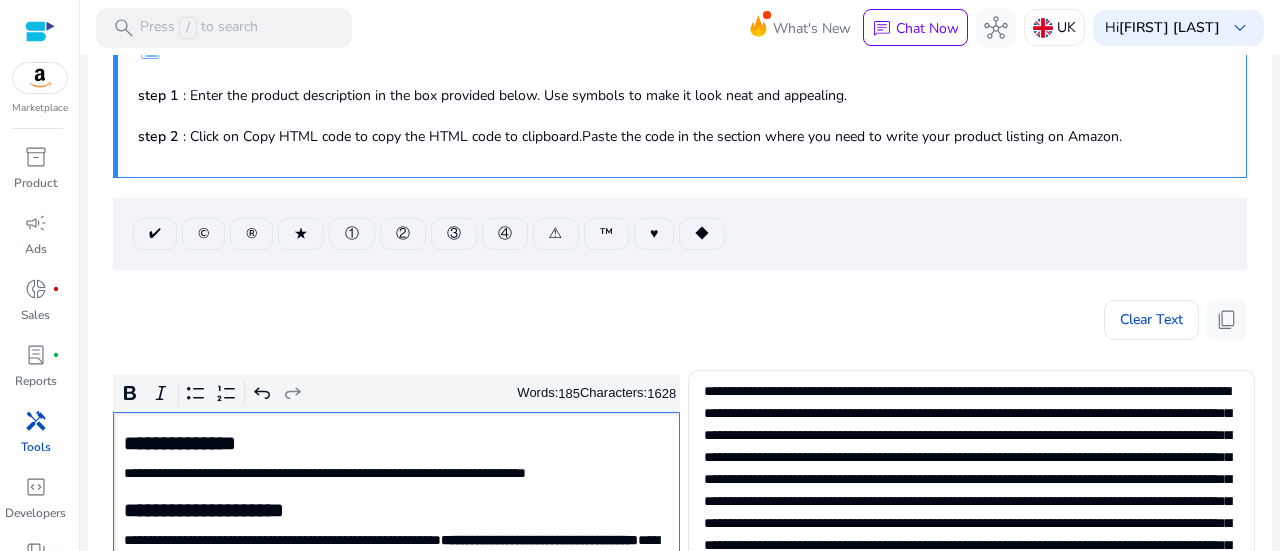 scroll, scrollTop: 104, scrollLeft: 0, axis: vertical 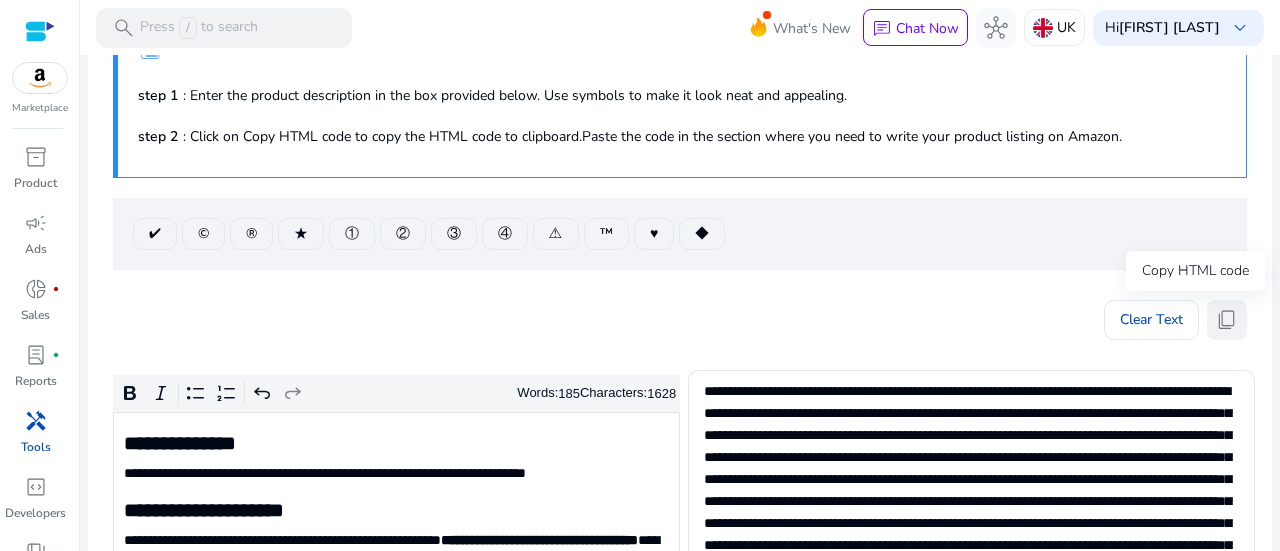 click on "content_copy" 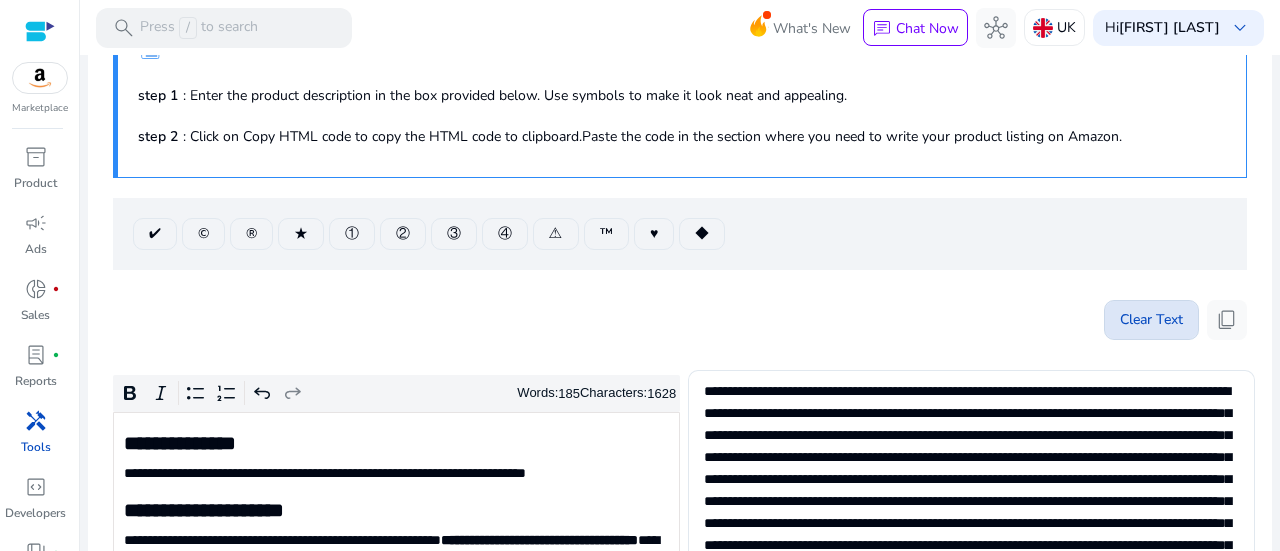 click on "Clear Text" 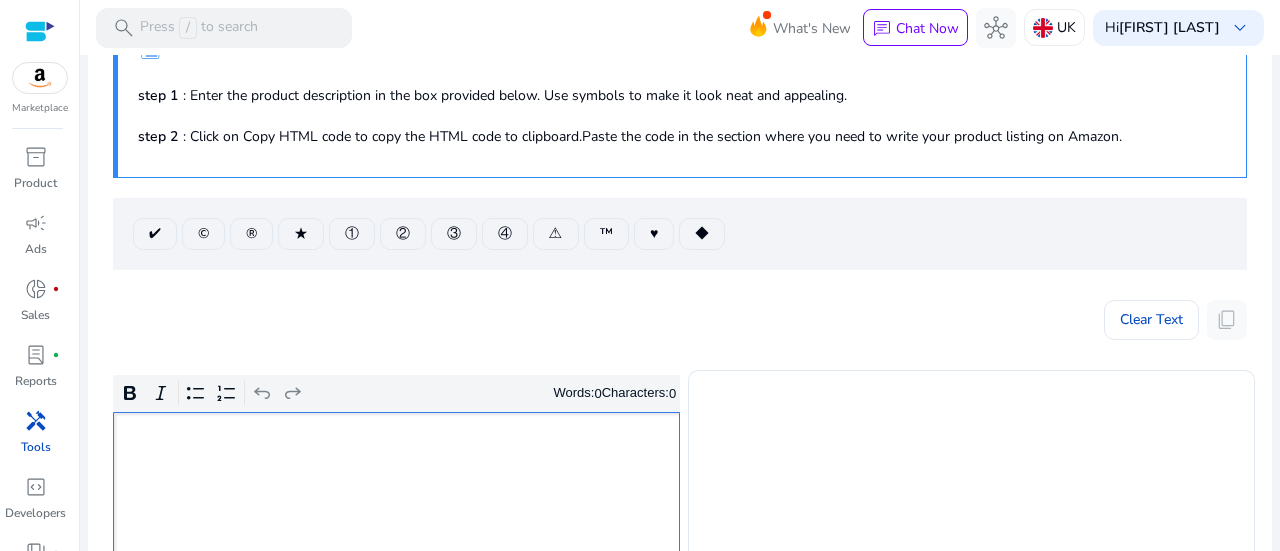 click 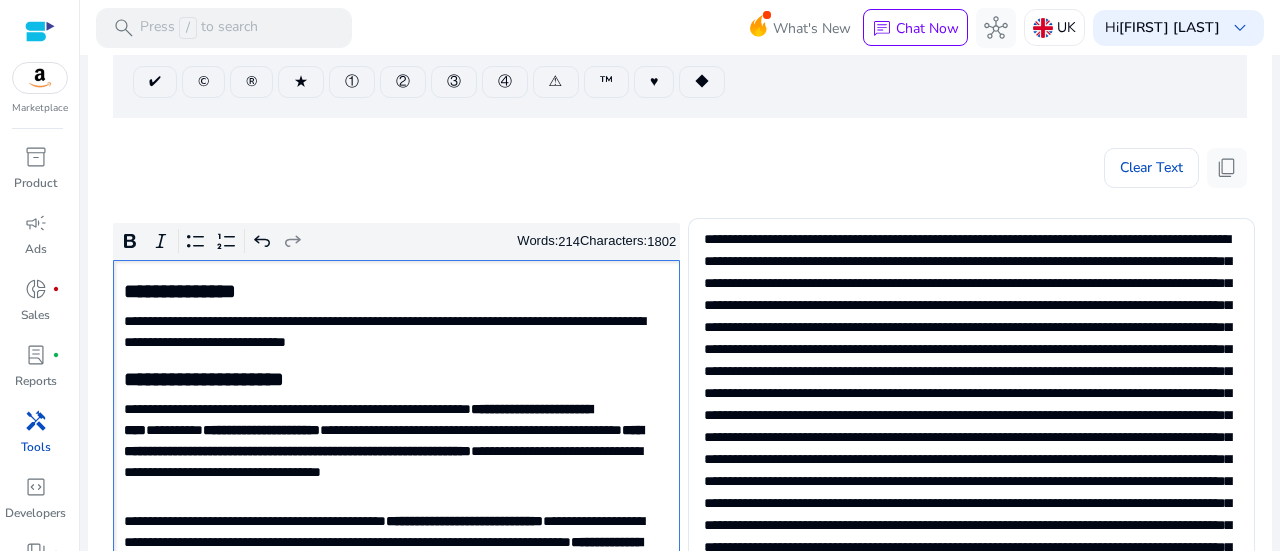 scroll, scrollTop: 256, scrollLeft: 0, axis: vertical 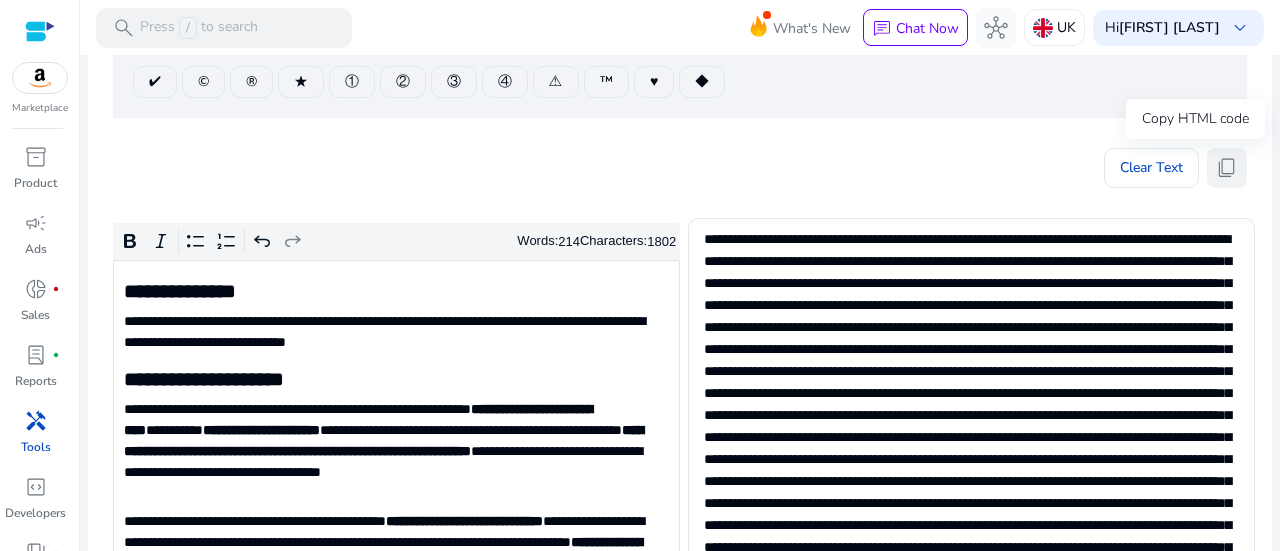 click on "content_copy" 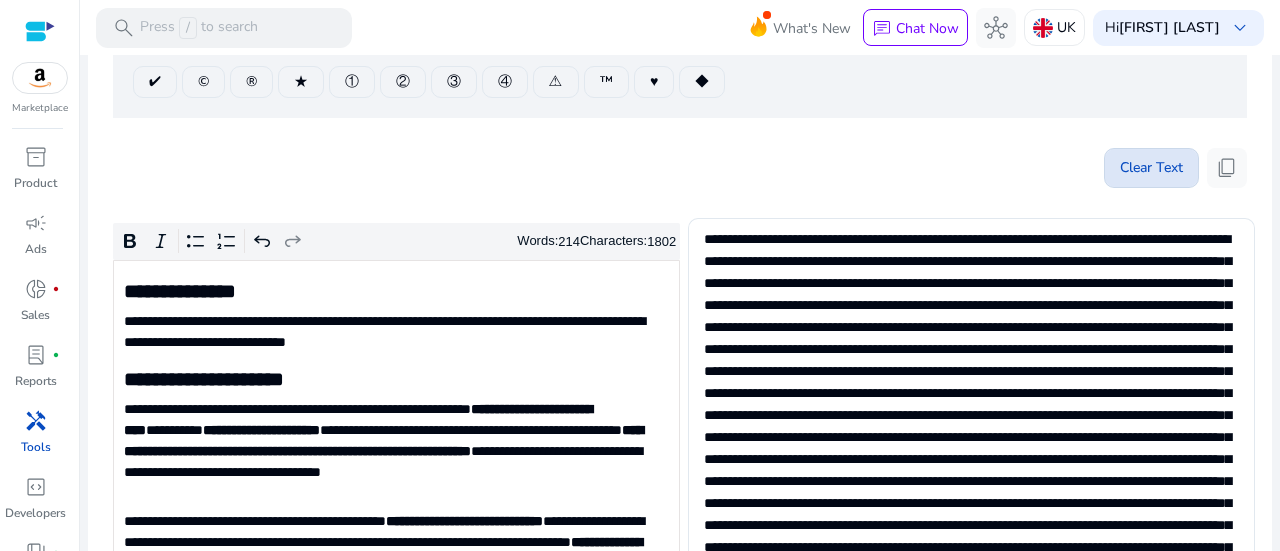 click 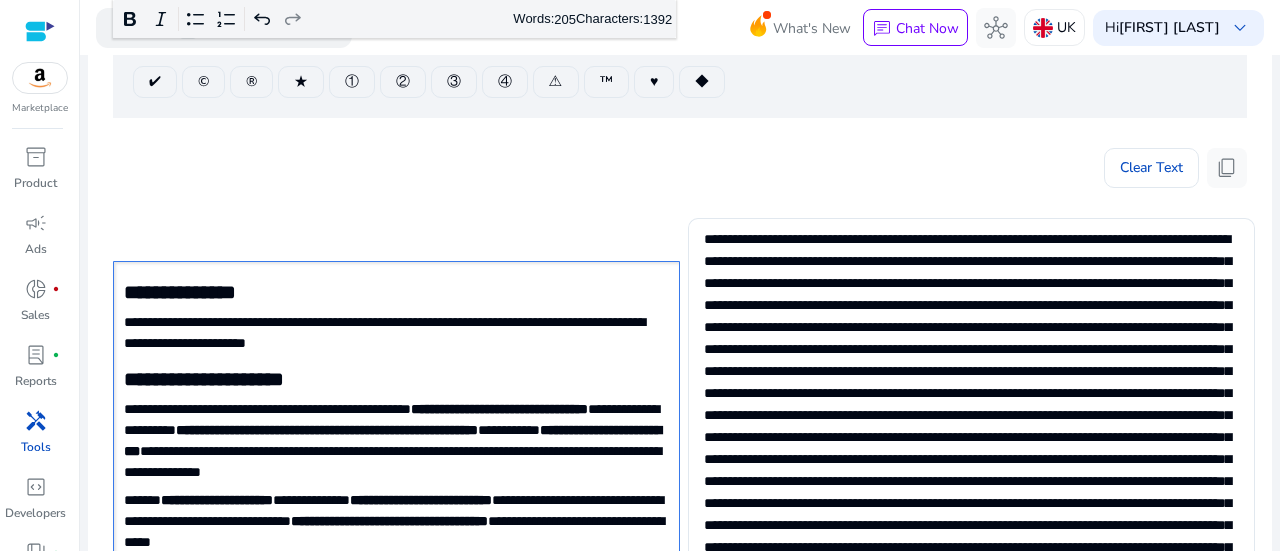click on "**********" 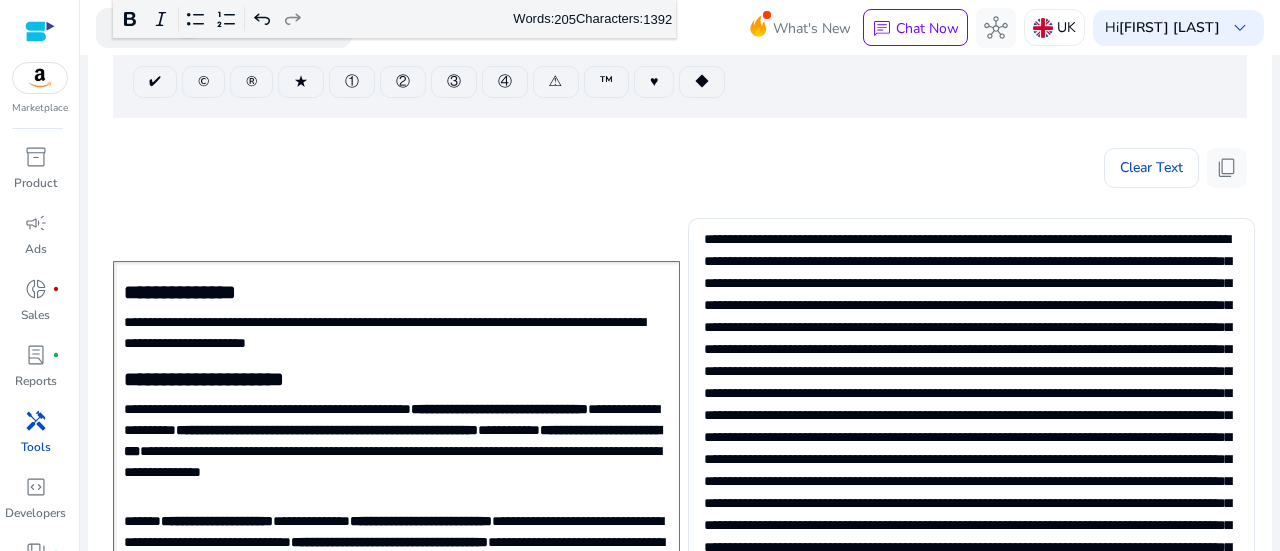 scroll, scrollTop: 752, scrollLeft: 0, axis: vertical 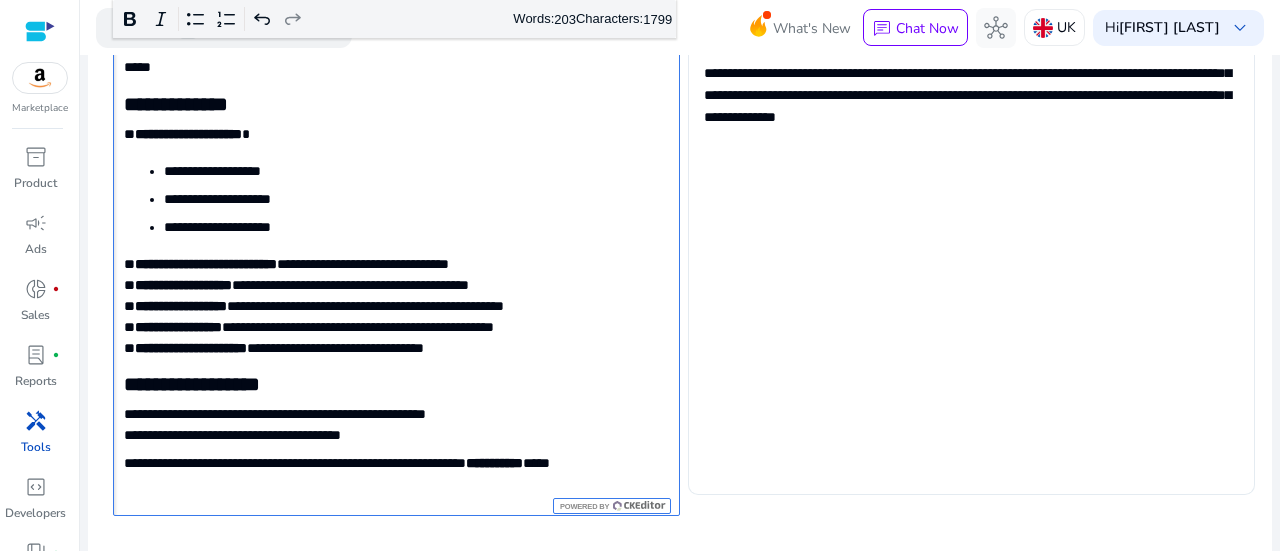 type on "**********" 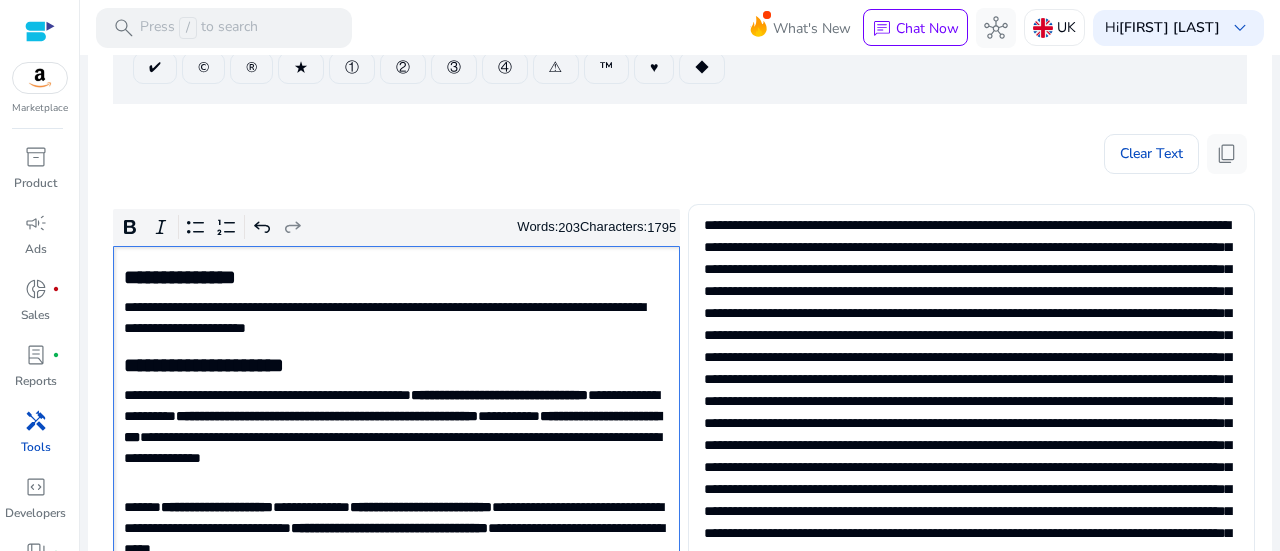 scroll, scrollTop: 269, scrollLeft: 0, axis: vertical 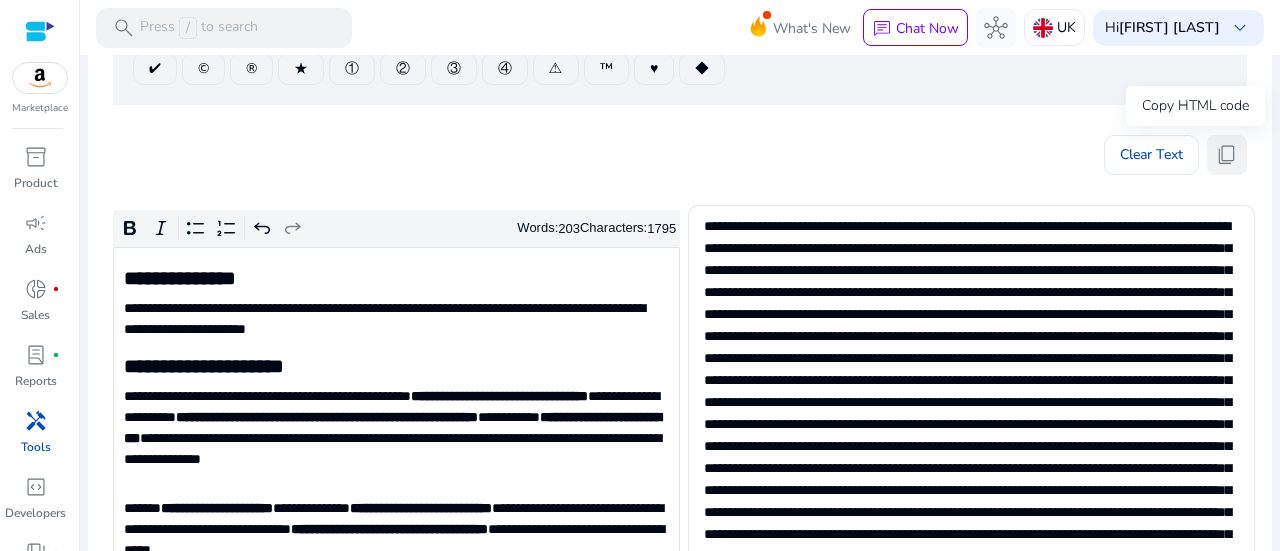 click on "content_copy" 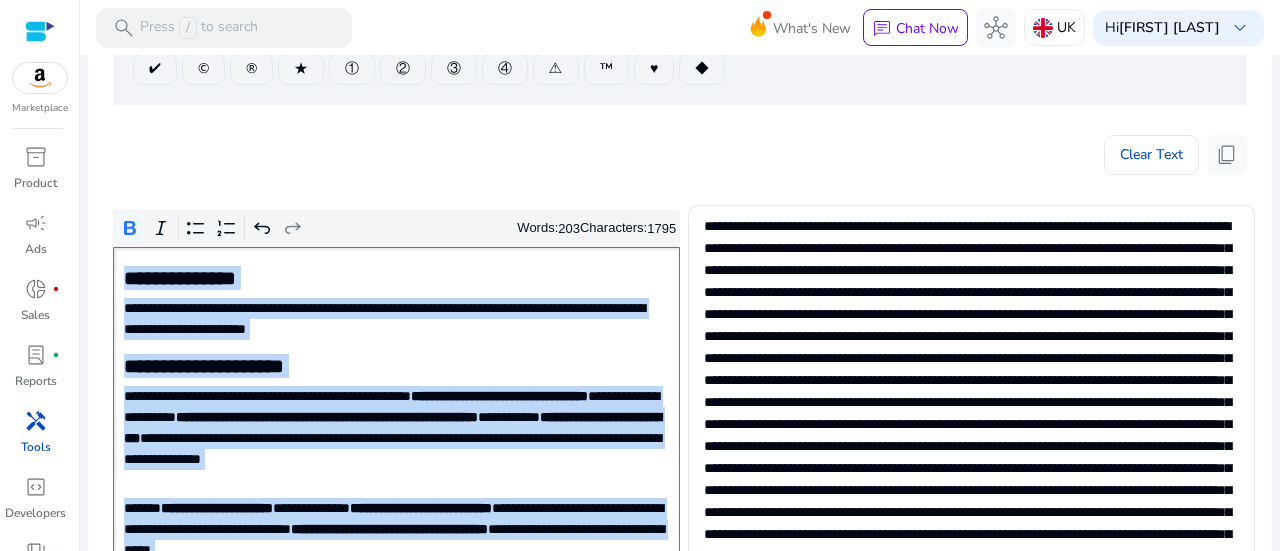 click on "**********" 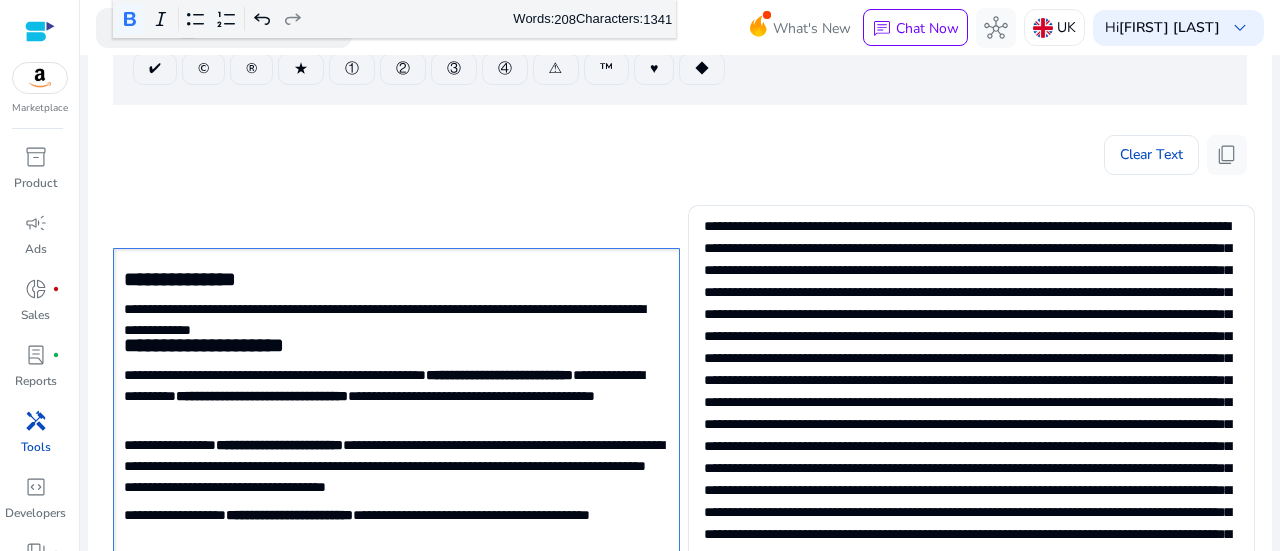 scroll, scrollTop: 748, scrollLeft: 0, axis: vertical 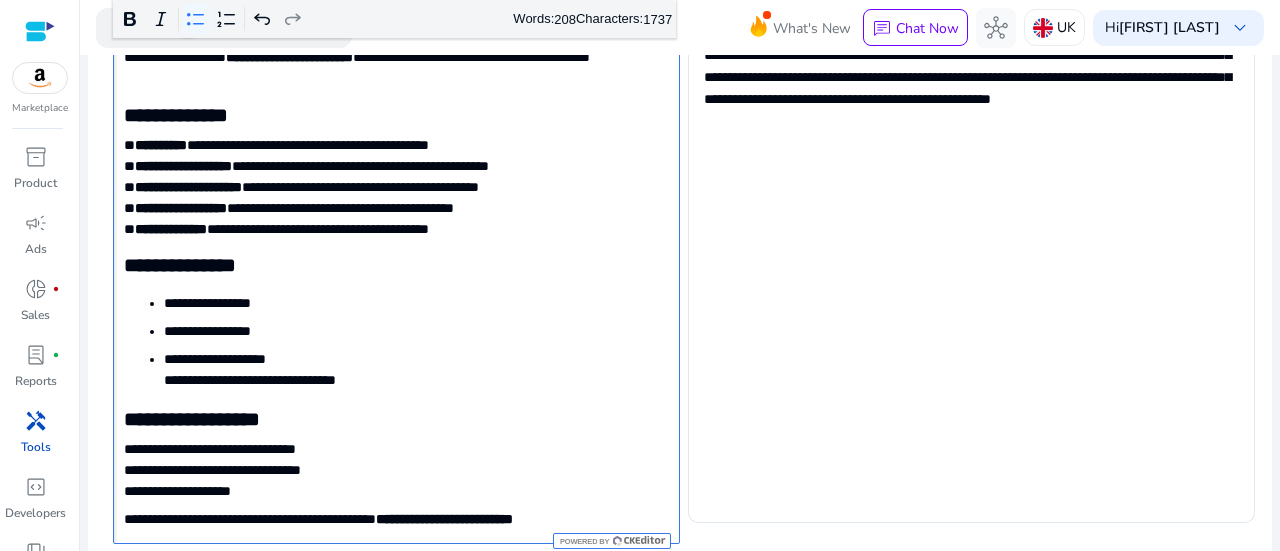 click on "**********" 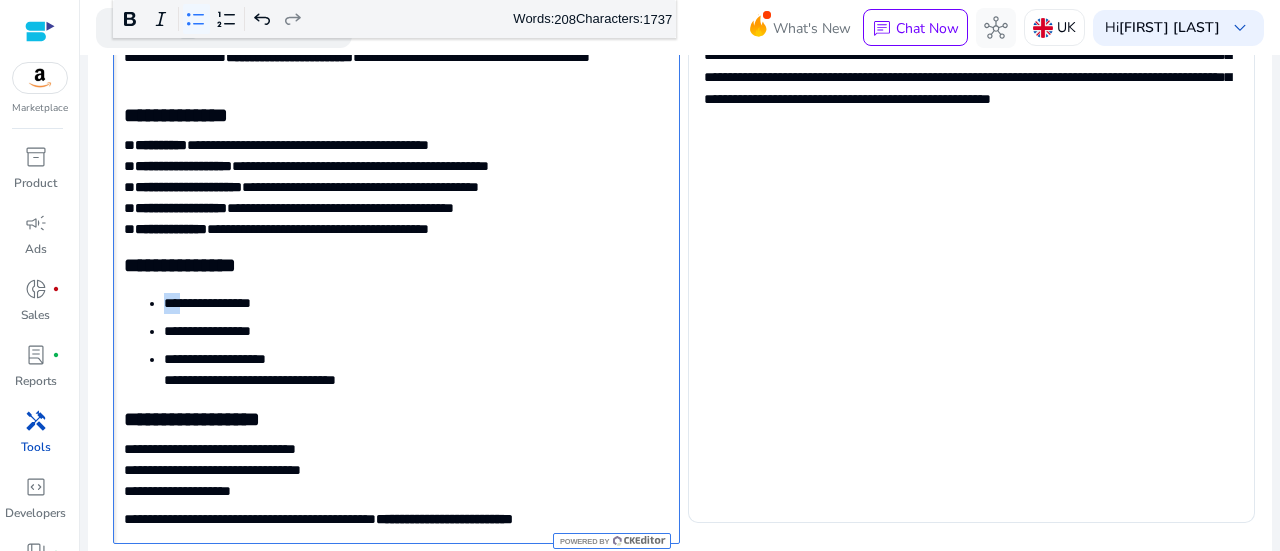 click on "**********" 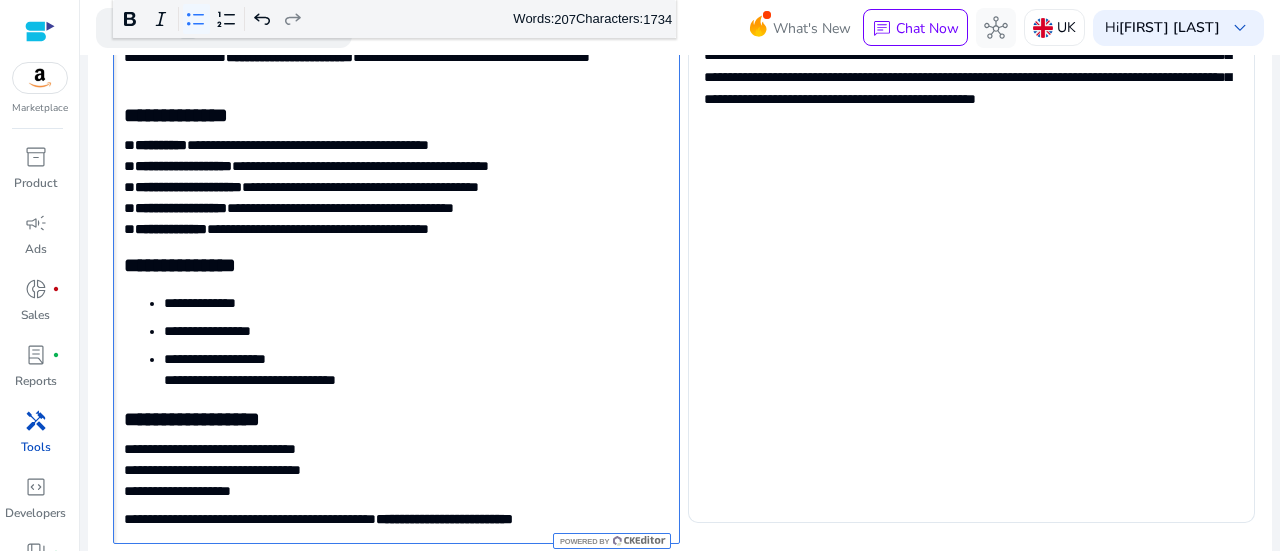 click on "**********" 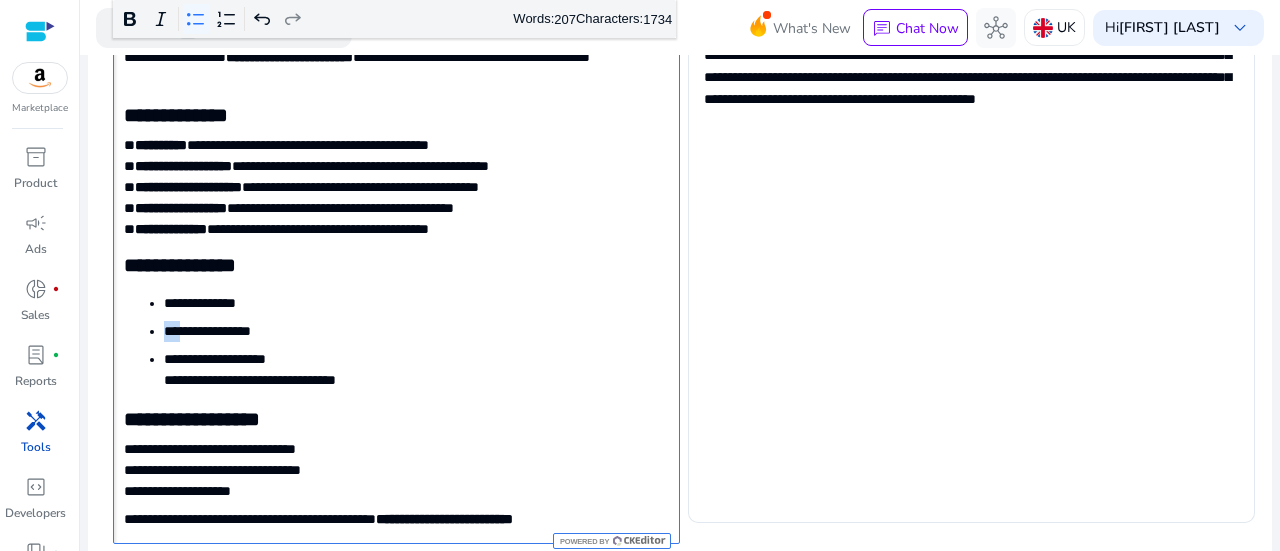 click on "**********" 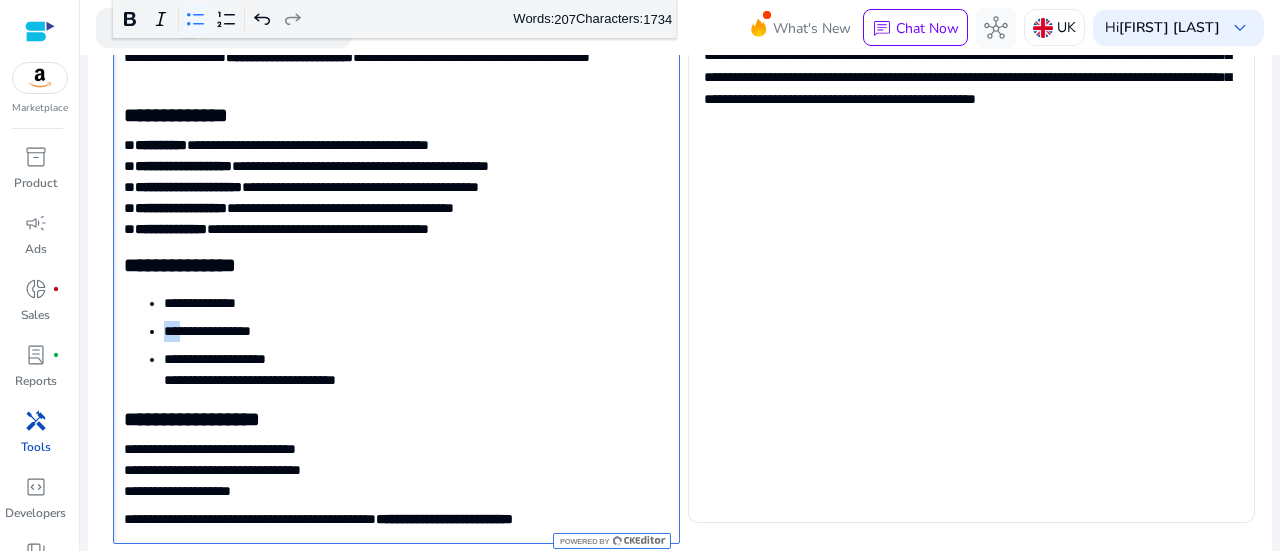 copy on "***" 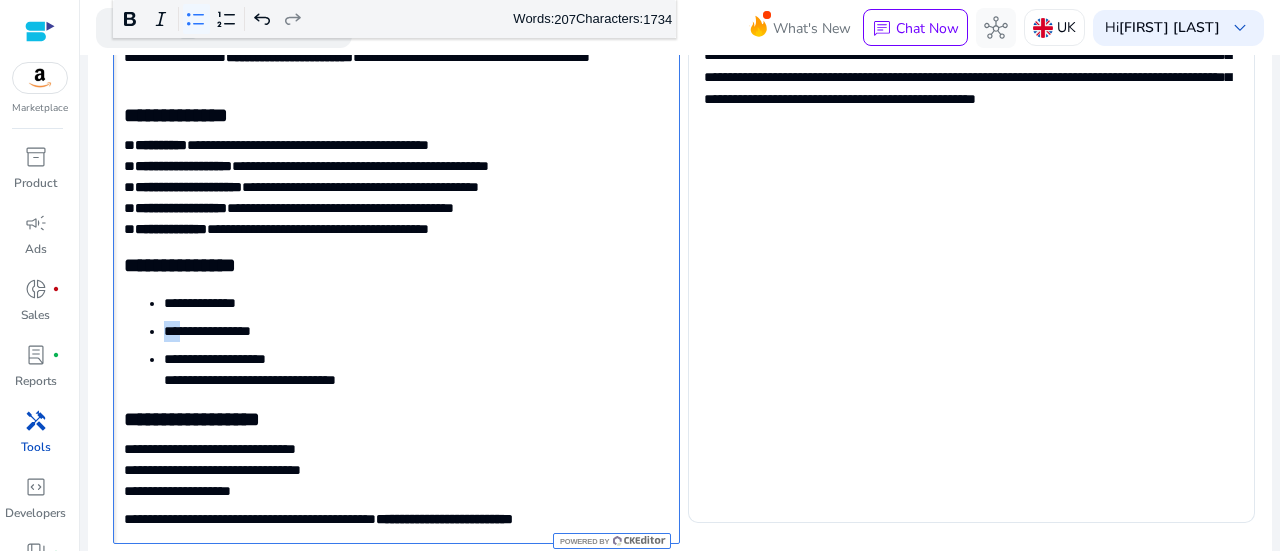 click on "**********" 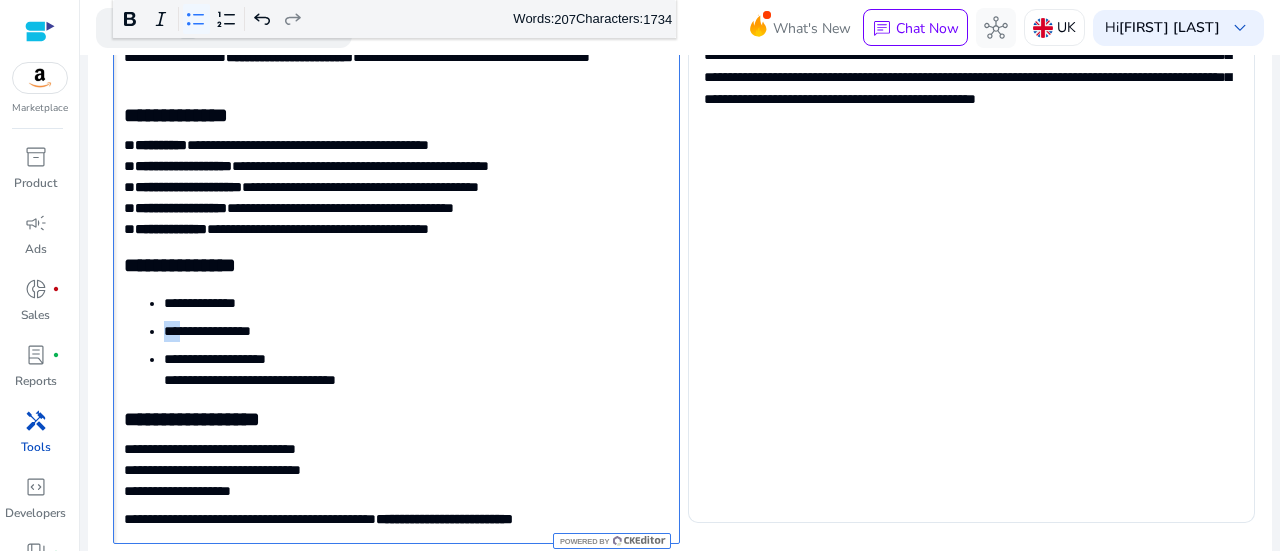 click on "**********" 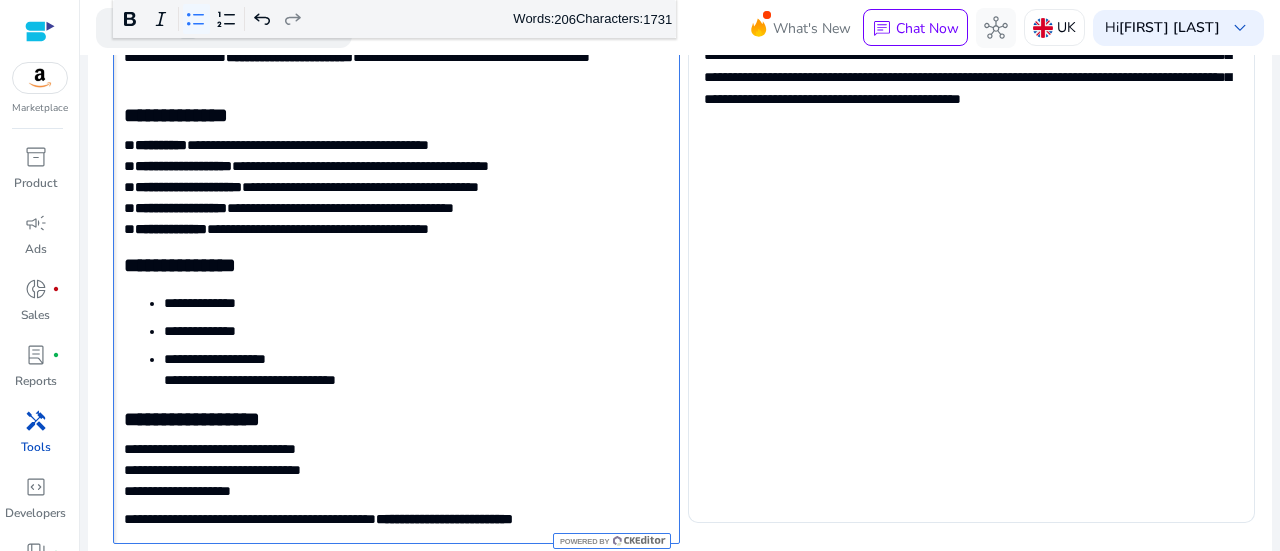 click on "**********" 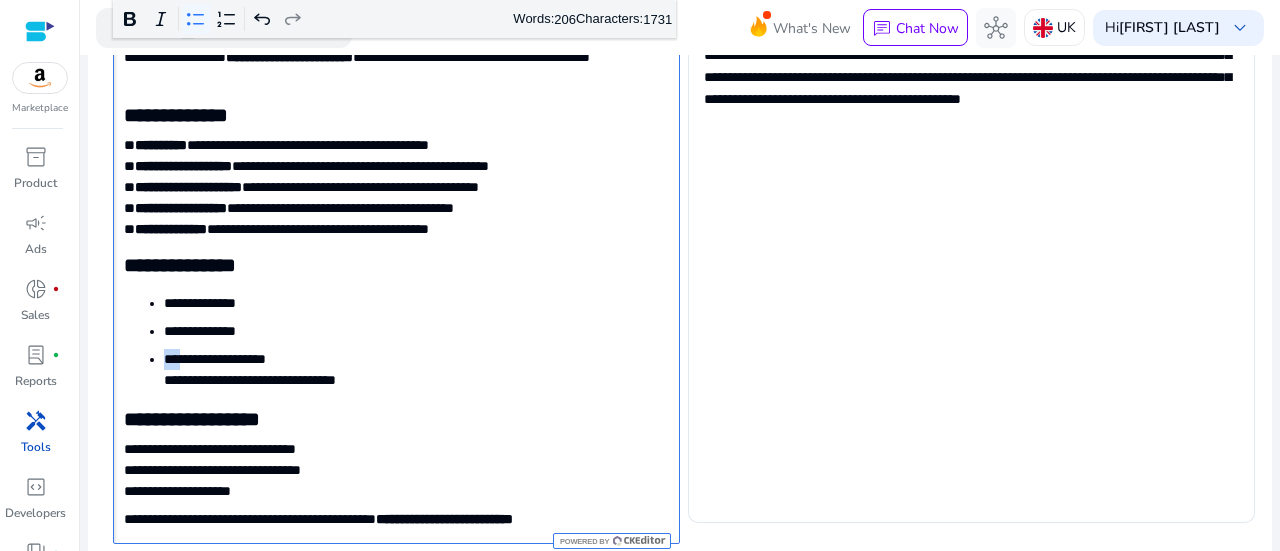 click on "**********" 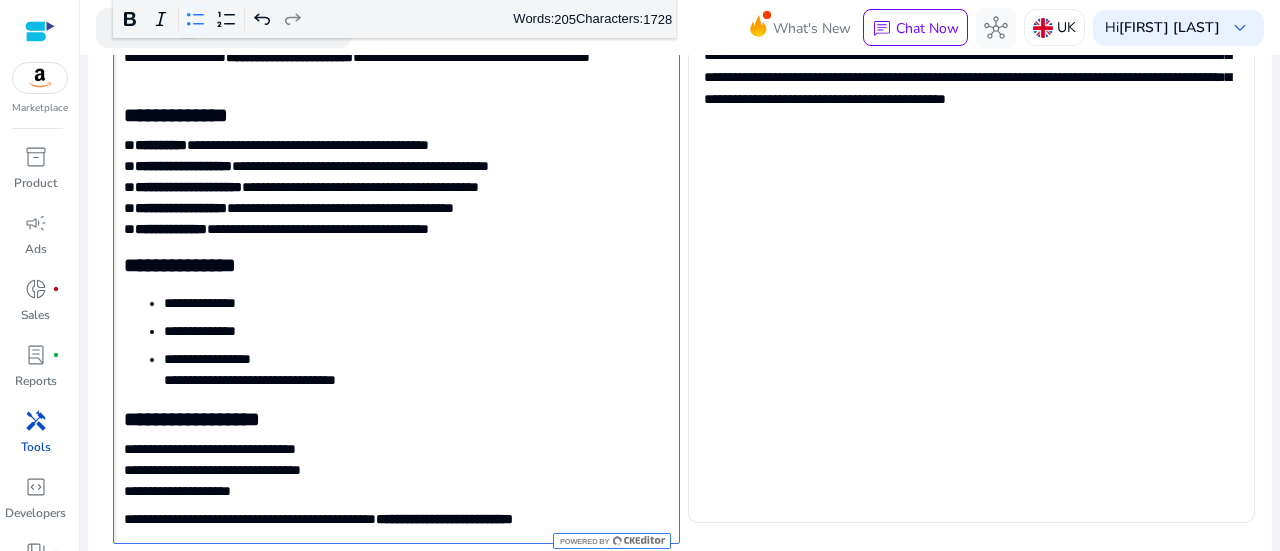 click on "**********" 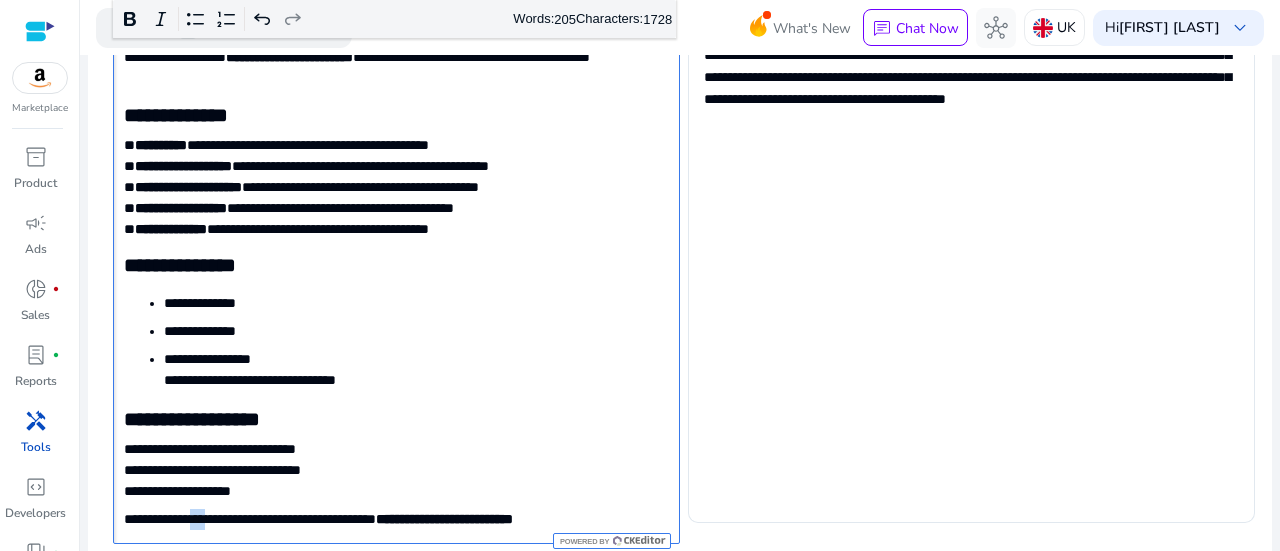 click on "**********" 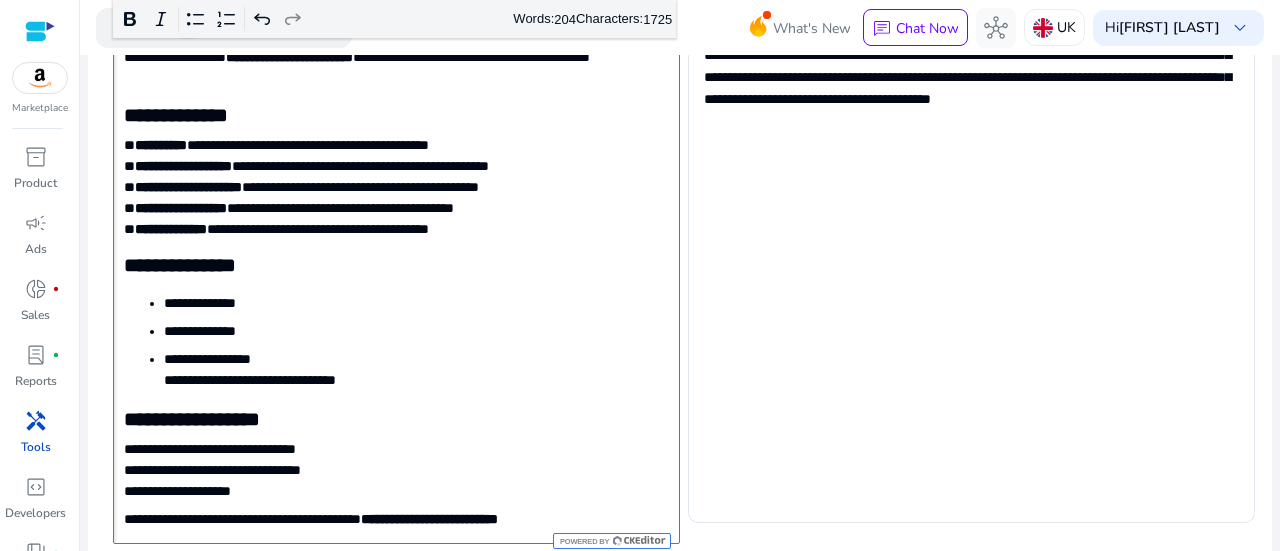 scroll, scrollTop: 240, scrollLeft: 0, axis: vertical 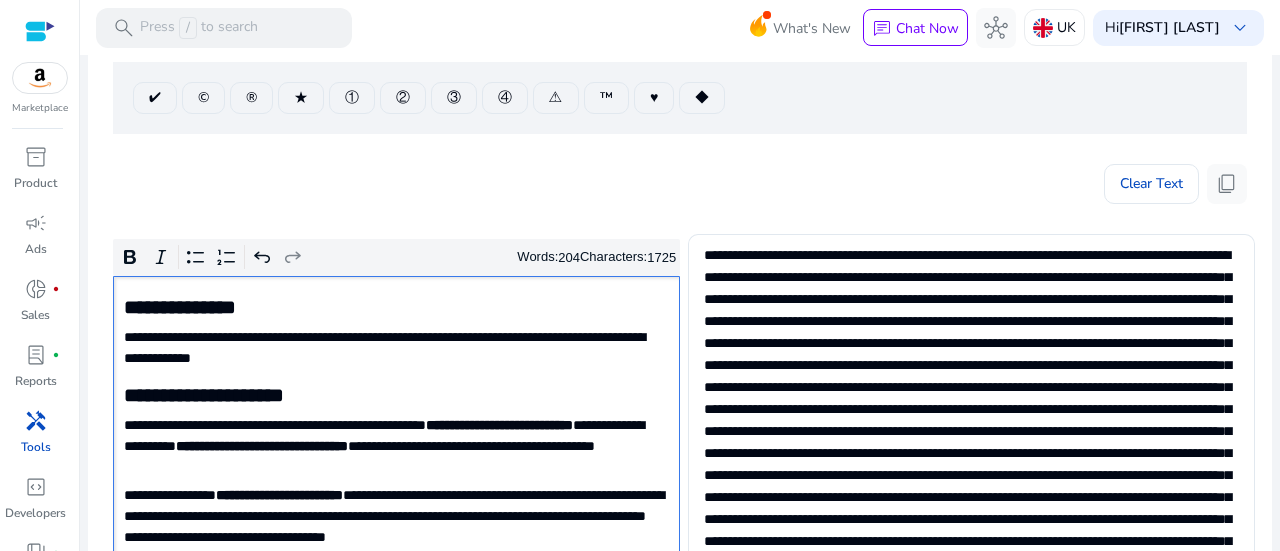 click on "**********" 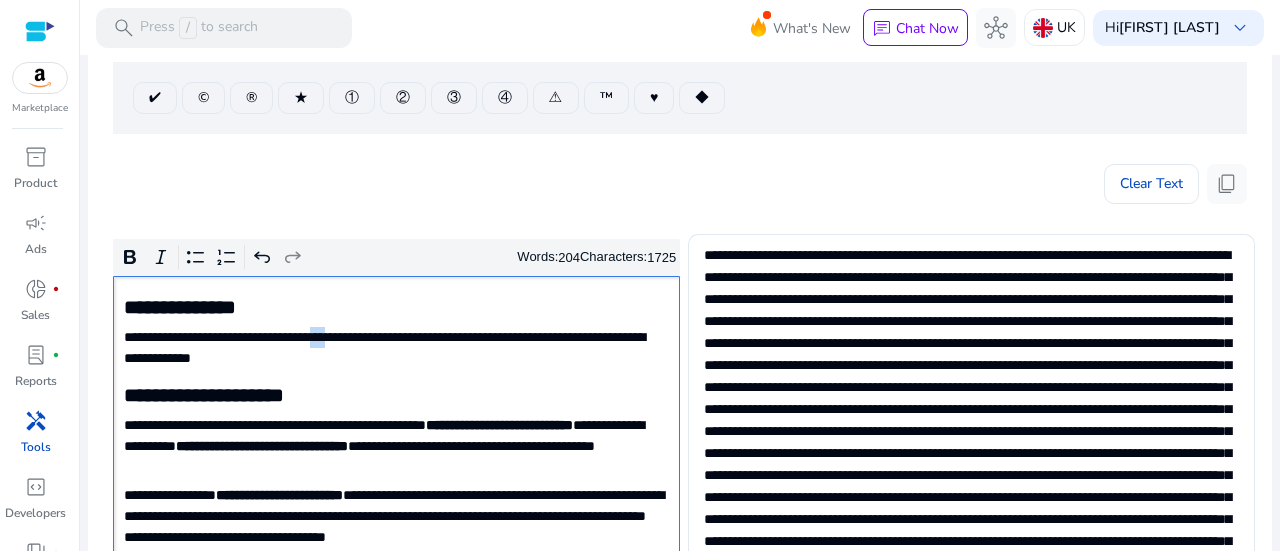 click on "**********" 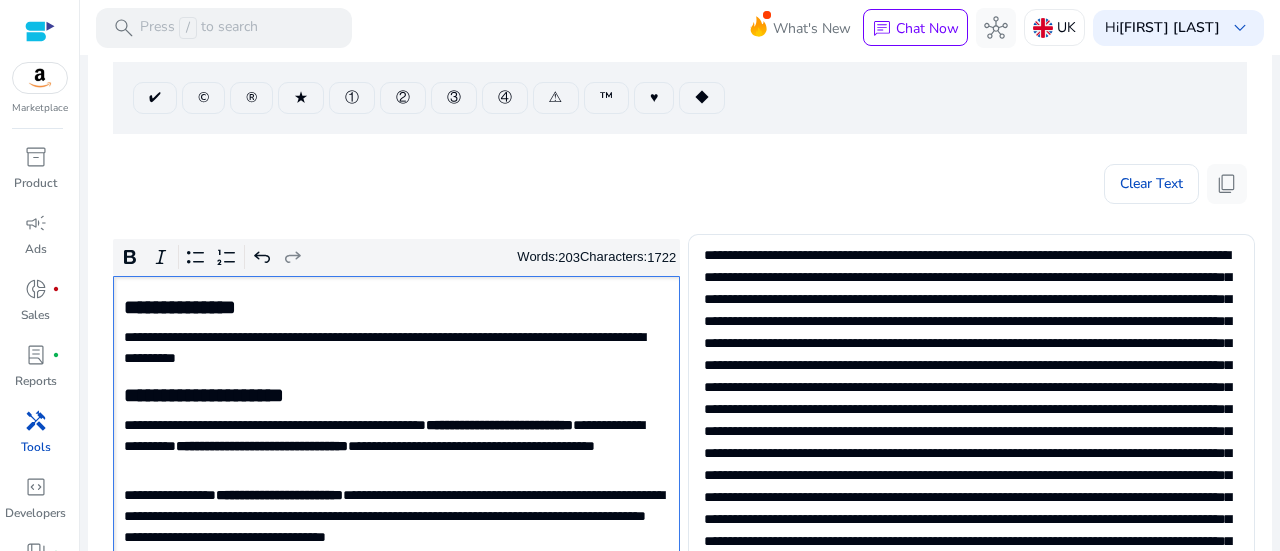 click on "**********" 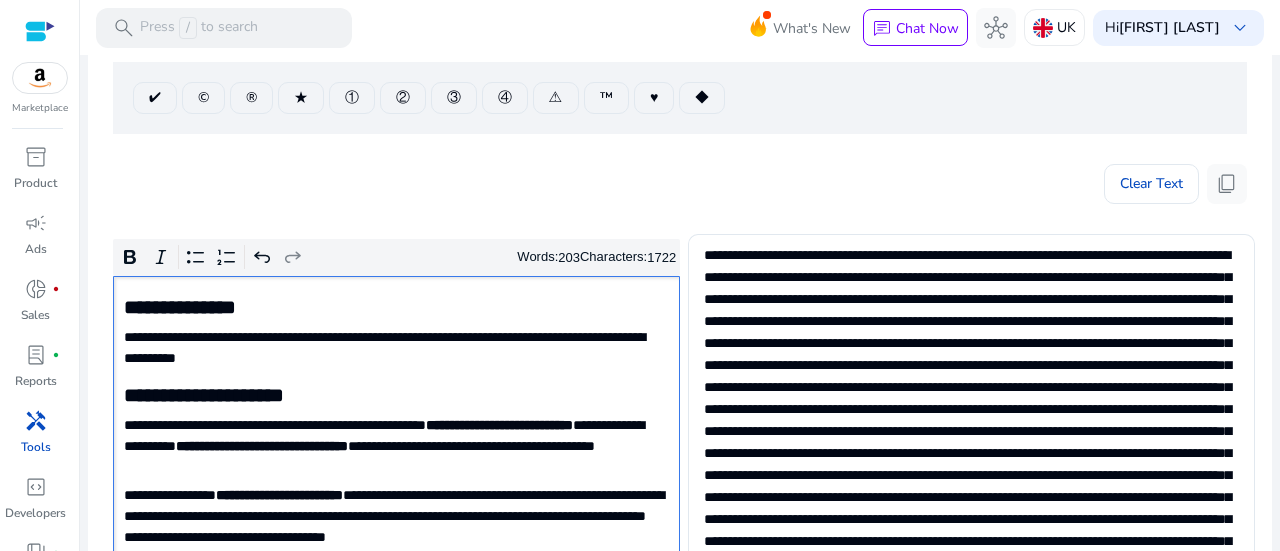 click on "**********" 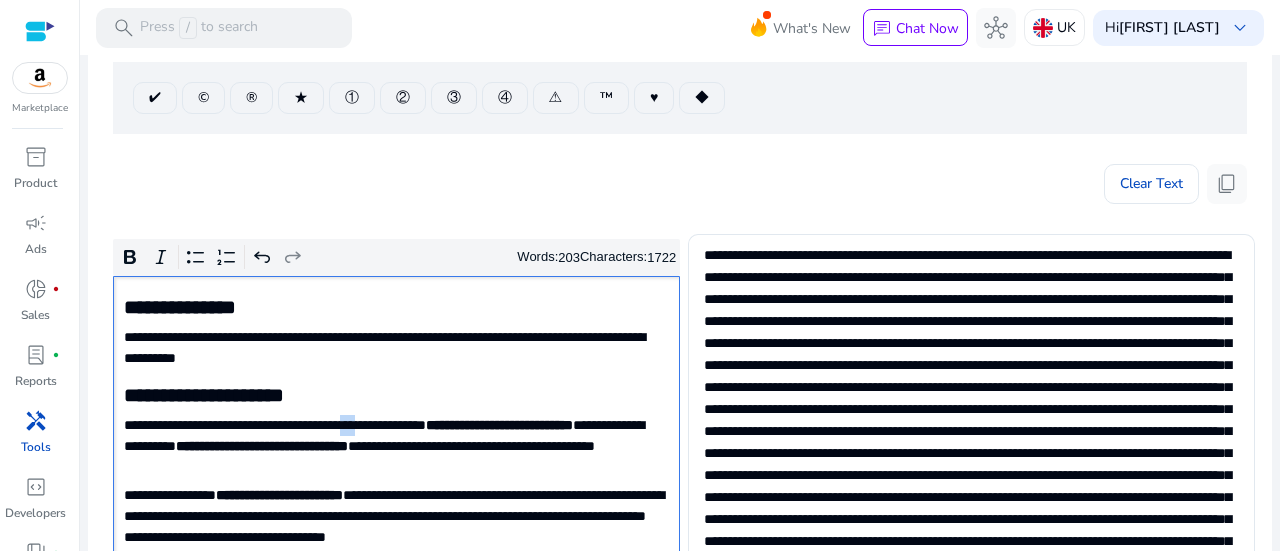 click on "**********" 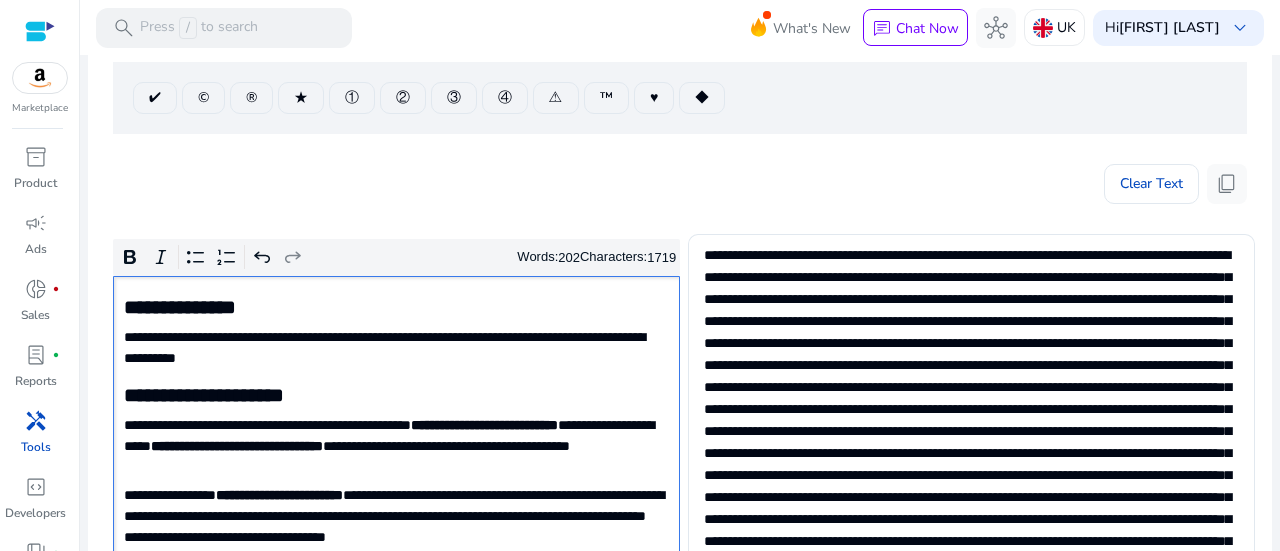 scroll, scrollTop: 616, scrollLeft: 0, axis: vertical 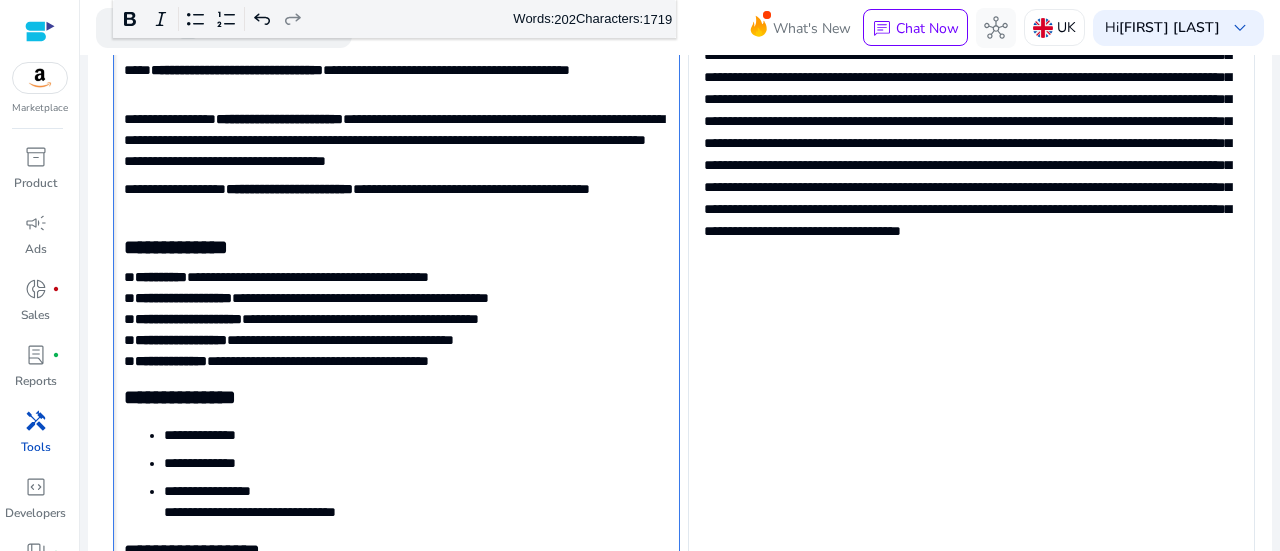click on "**********" 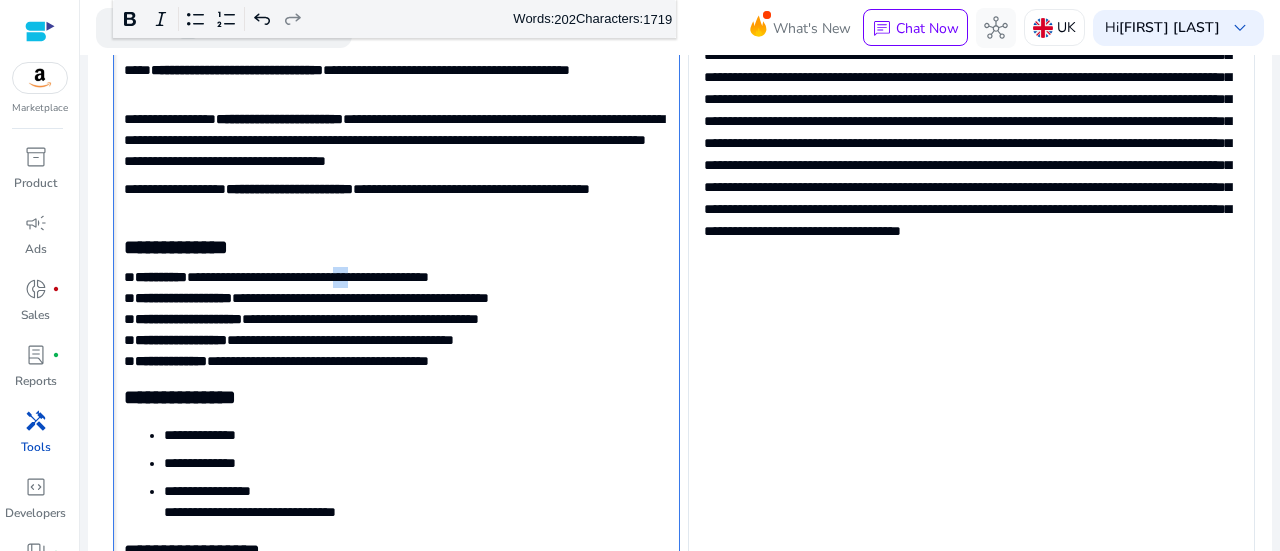 click on "**********" 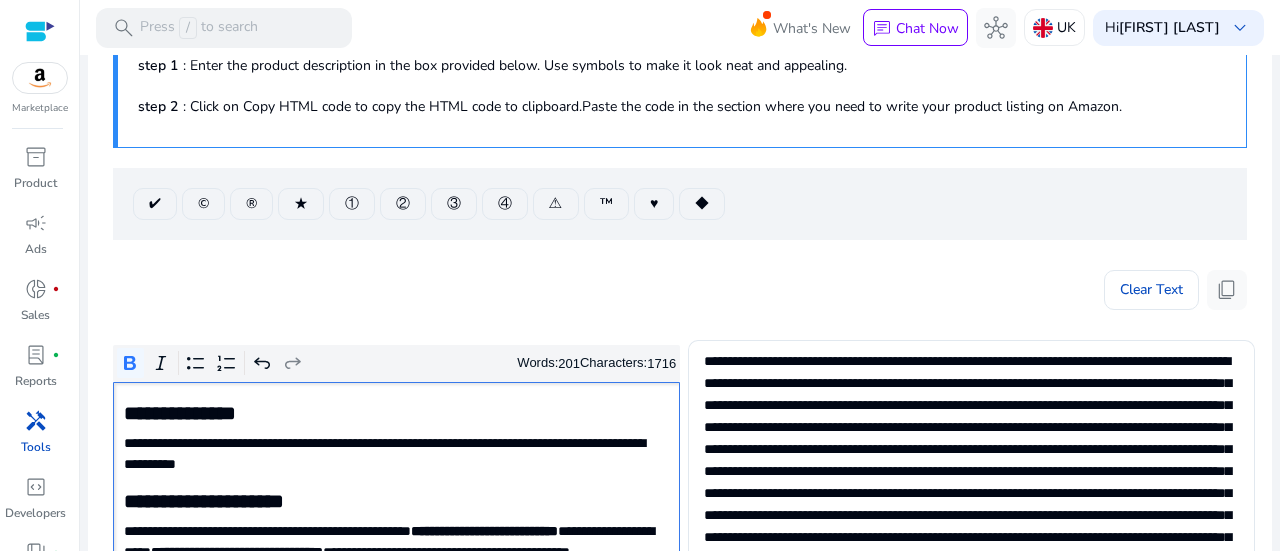 scroll, scrollTop: 133, scrollLeft: 0, axis: vertical 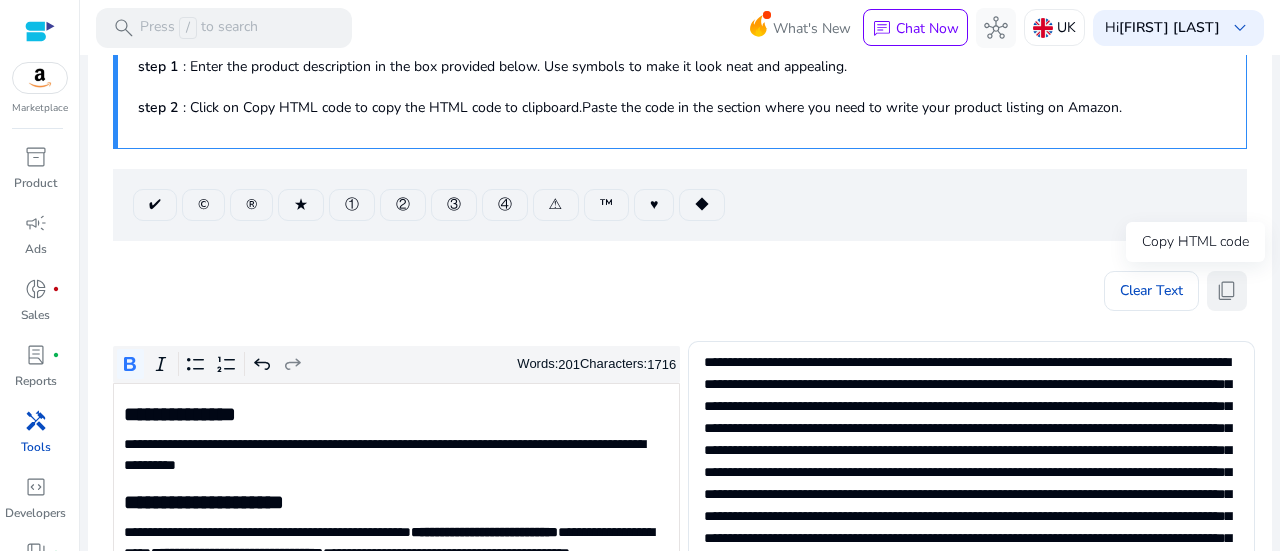 click on "content_copy" 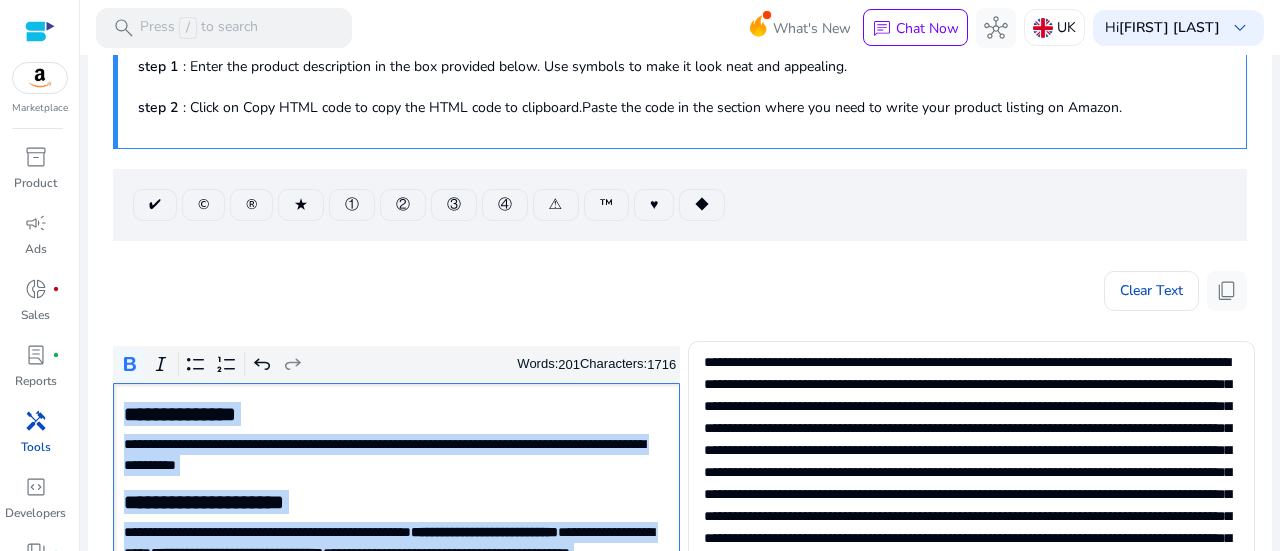click on "**********" 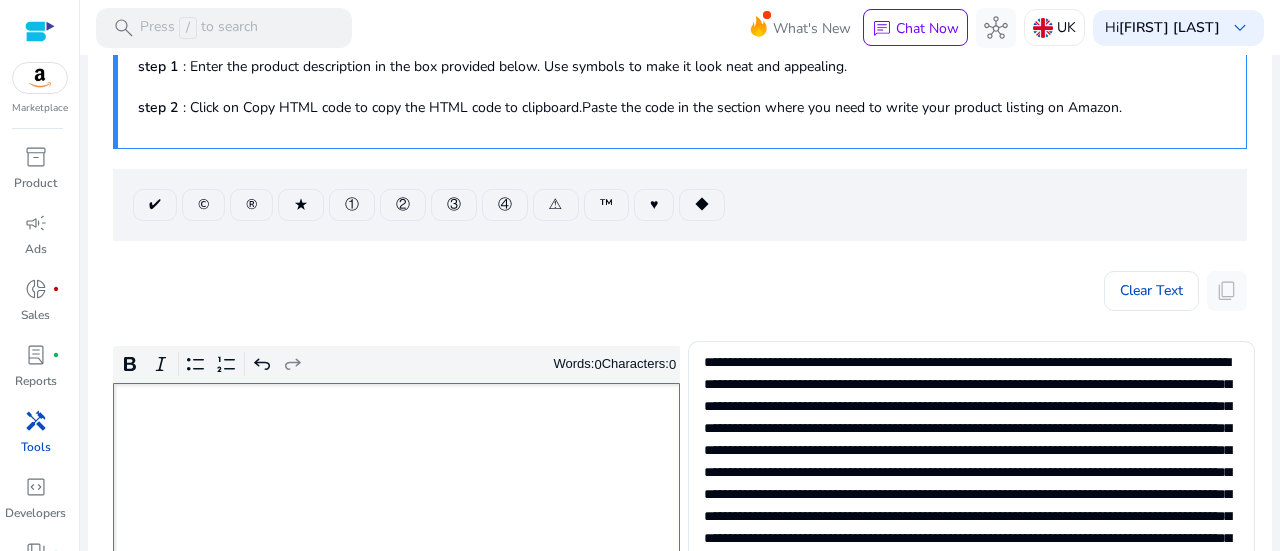scroll, scrollTop: 699, scrollLeft: 0, axis: vertical 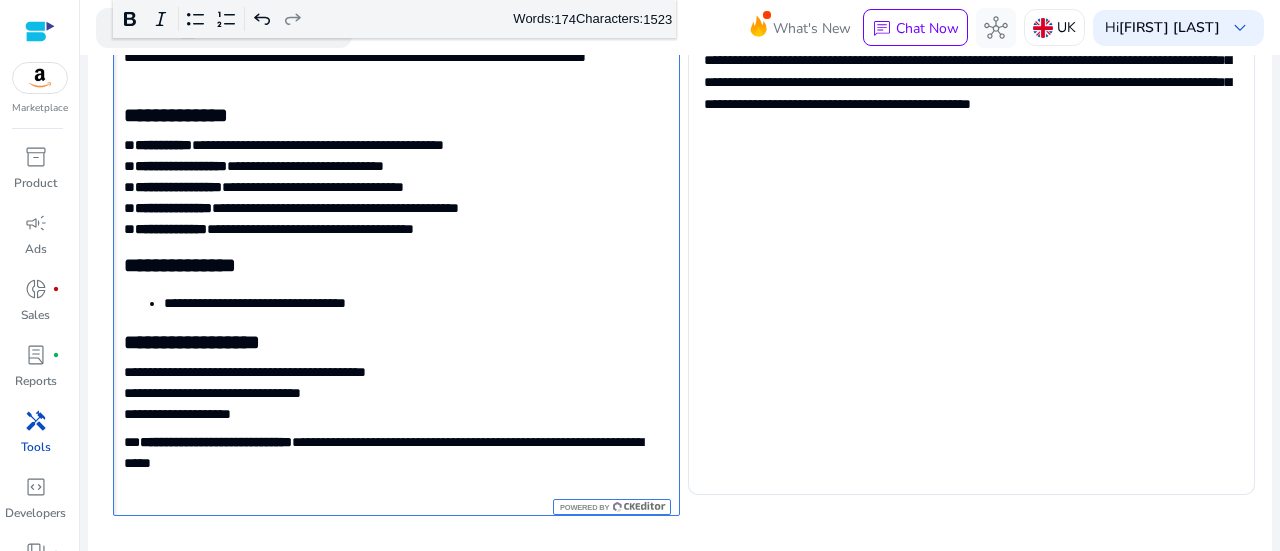 type on "**********" 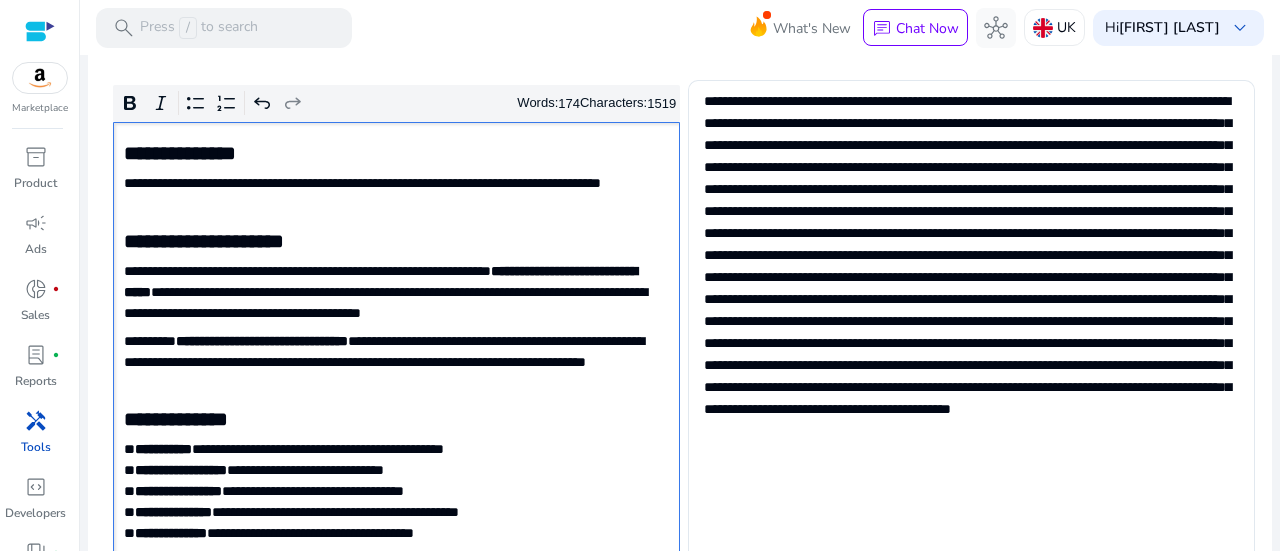 scroll, scrollTop: 321, scrollLeft: 0, axis: vertical 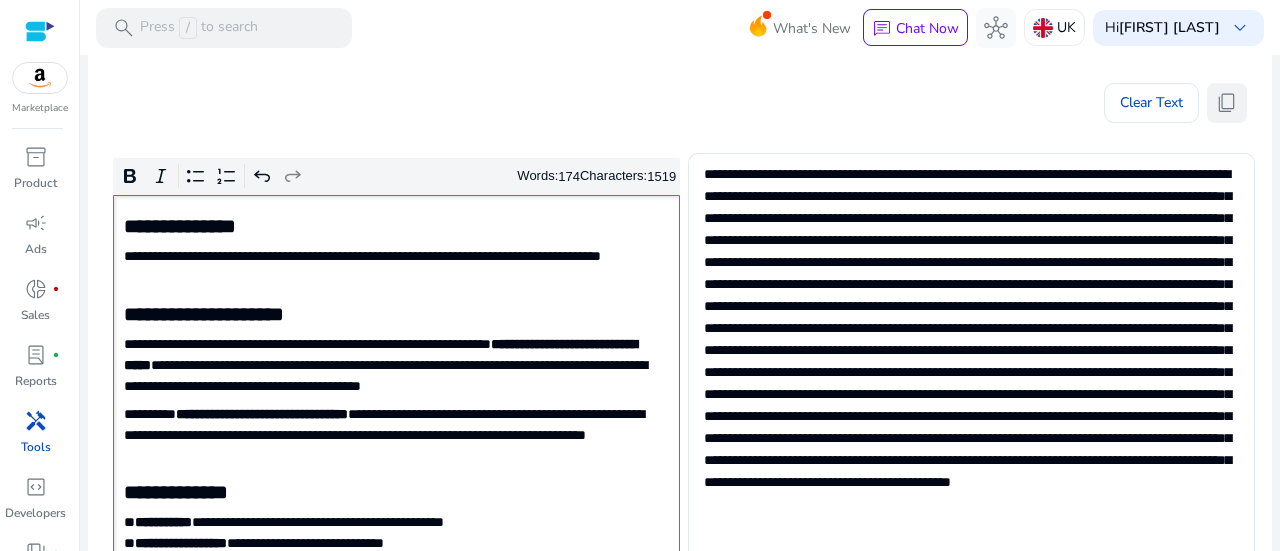 click on "content_copy" 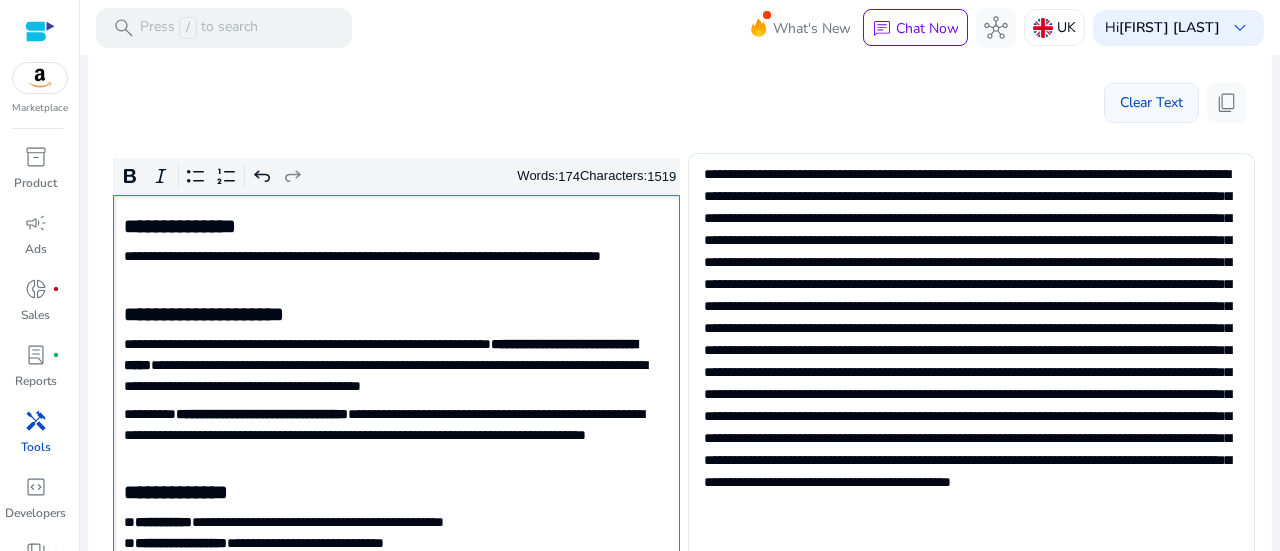 click on "Clear Text" 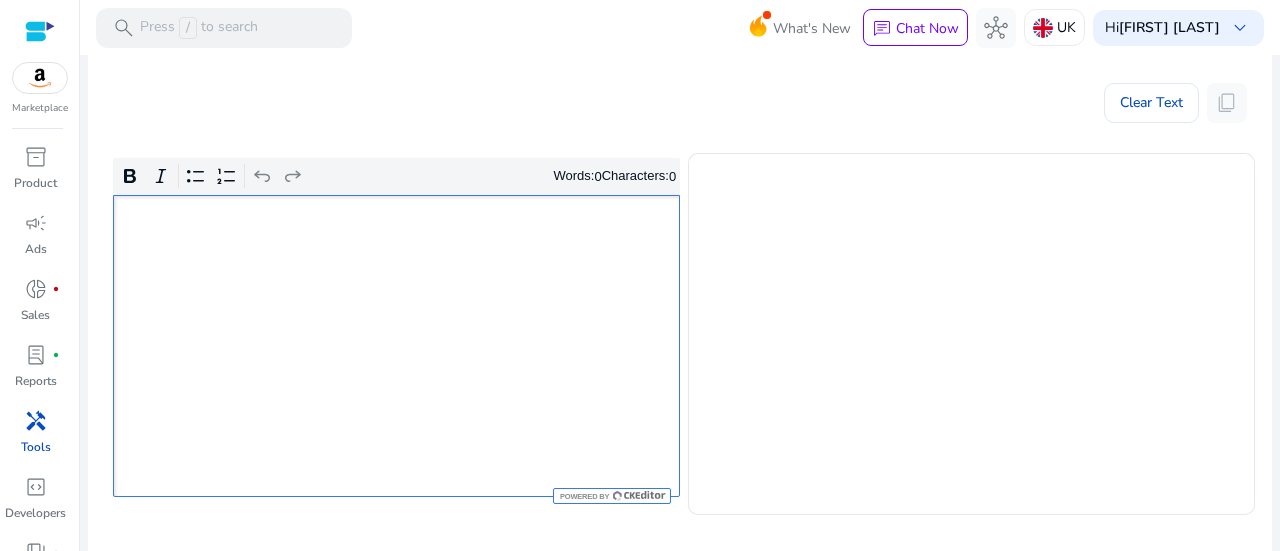 click 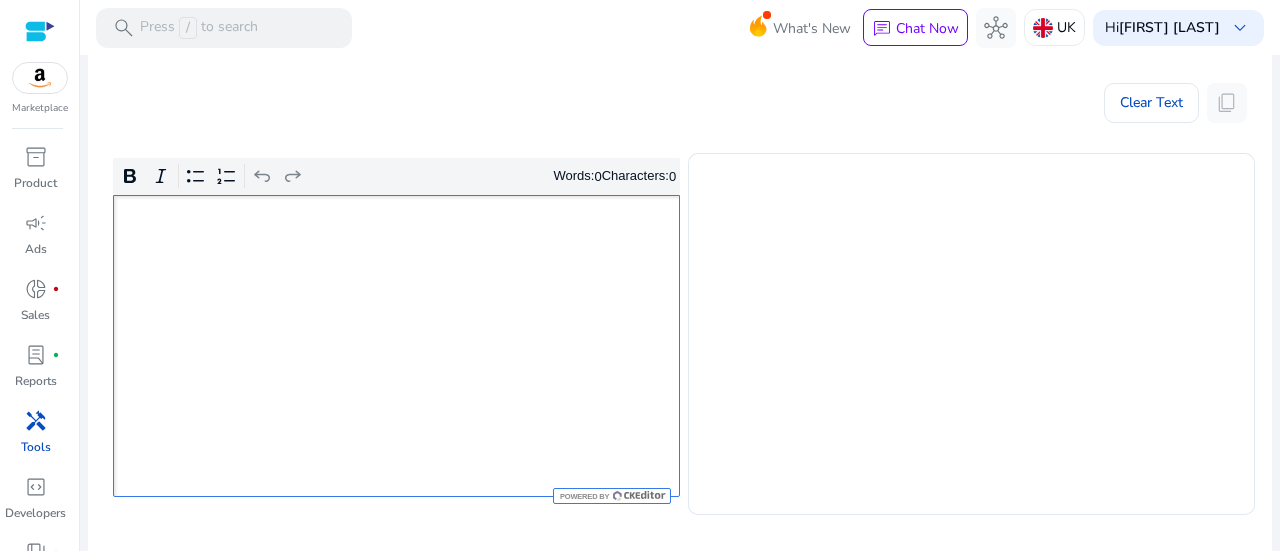 type on "**********" 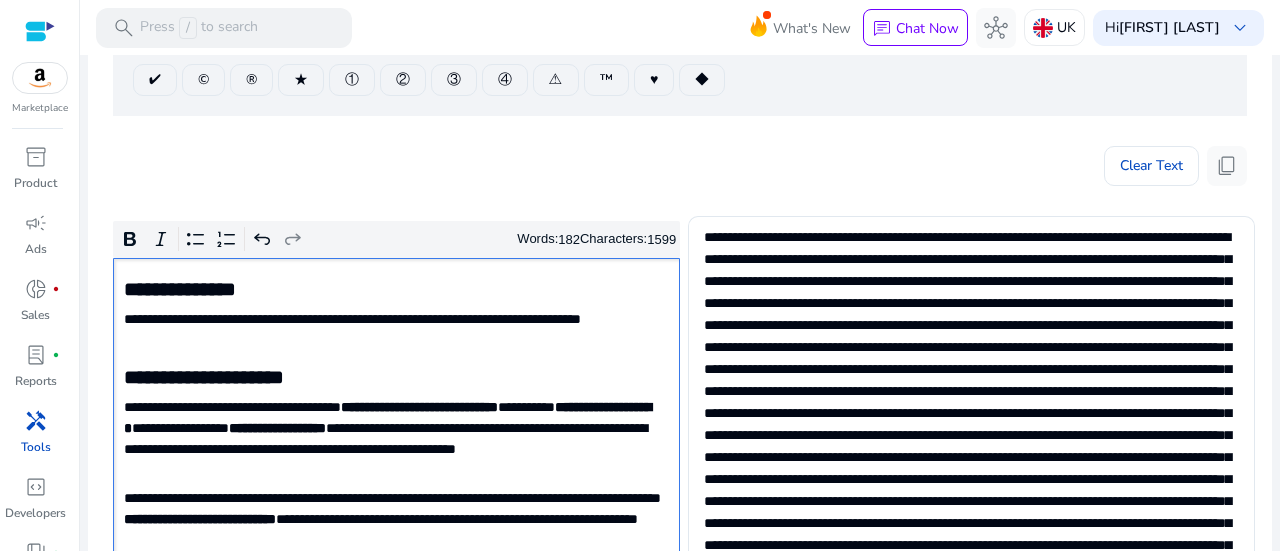 scroll, scrollTop: 256, scrollLeft: 0, axis: vertical 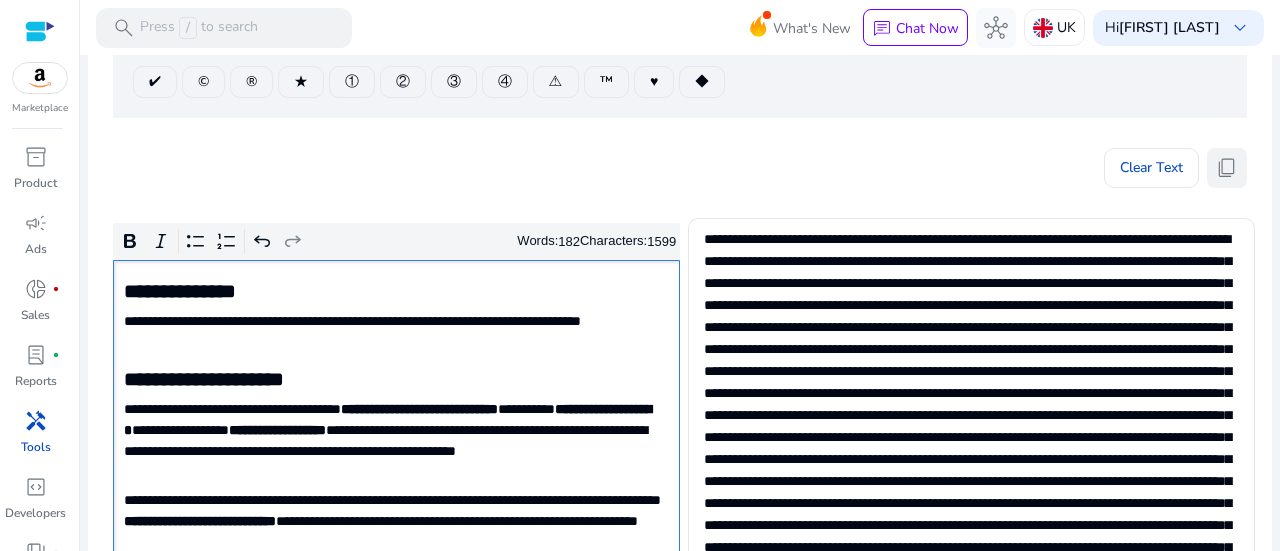click on "content_copy" 